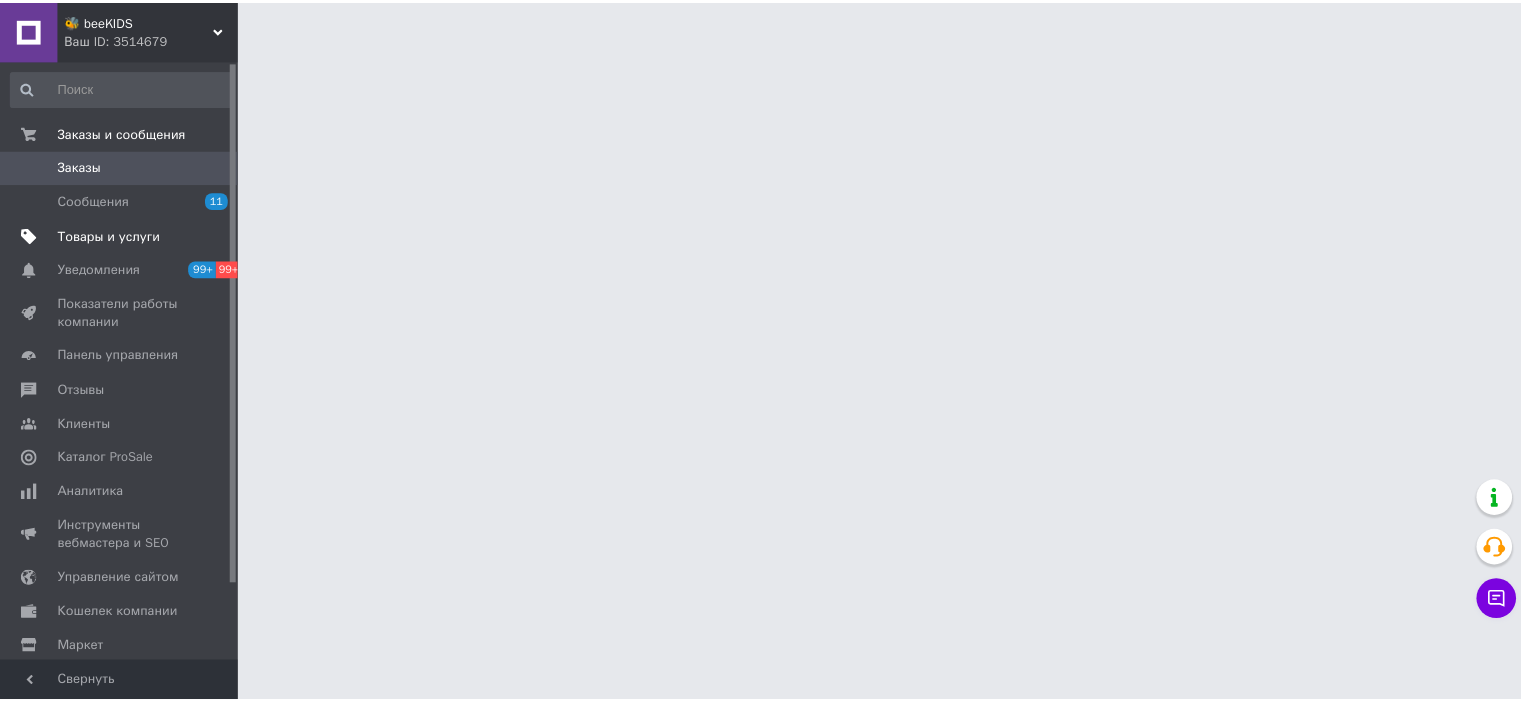 scroll, scrollTop: 0, scrollLeft: 0, axis: both 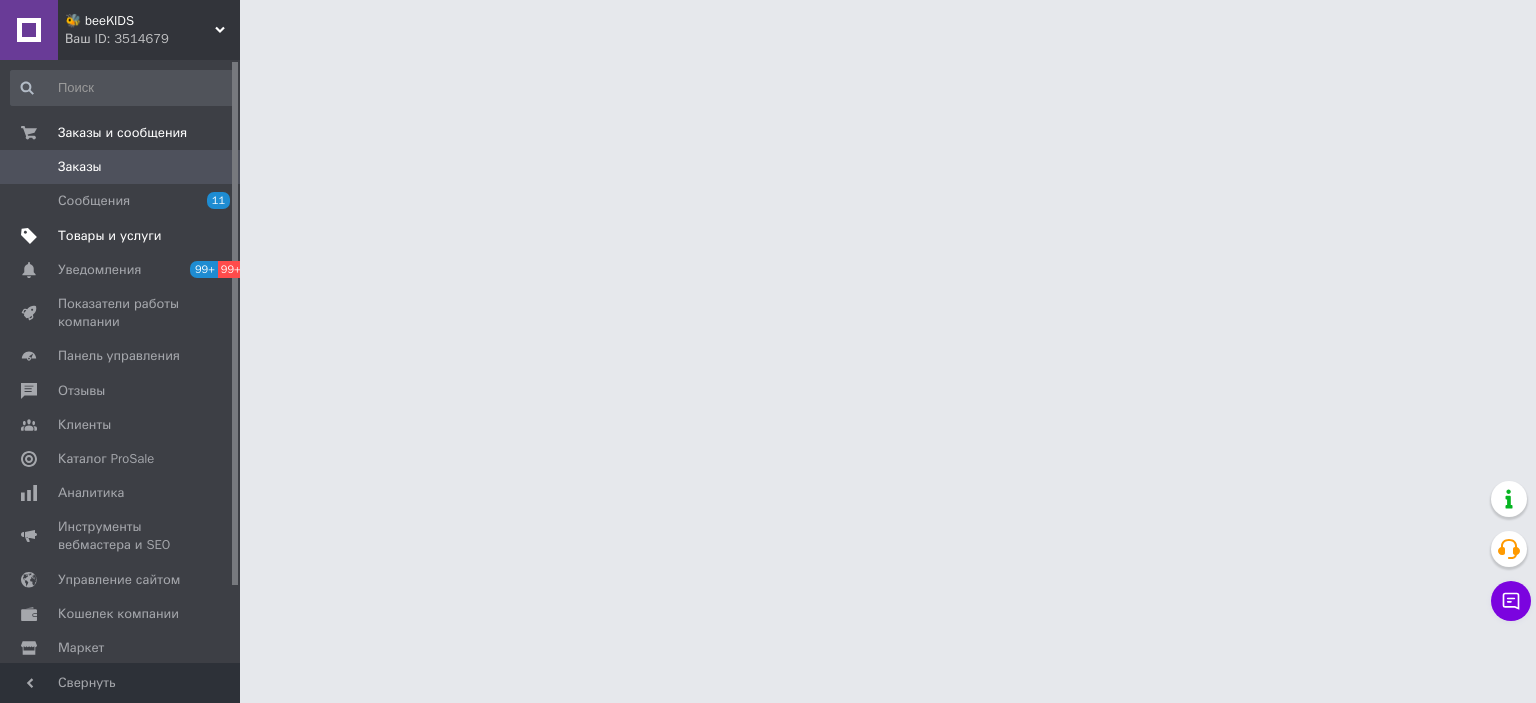 click on "Товары и услуги" at bounding box center [110, 236] 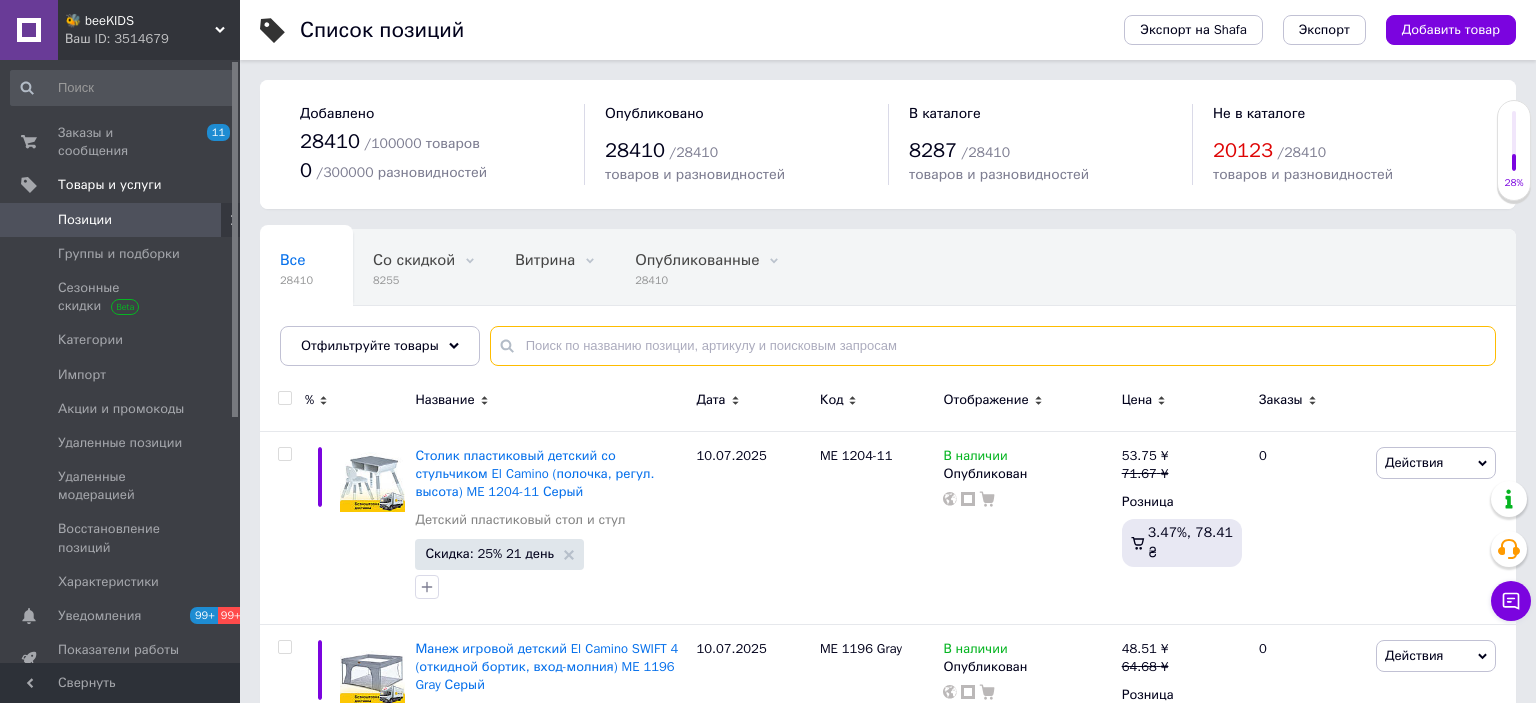 click at bounding box center [993, 346] 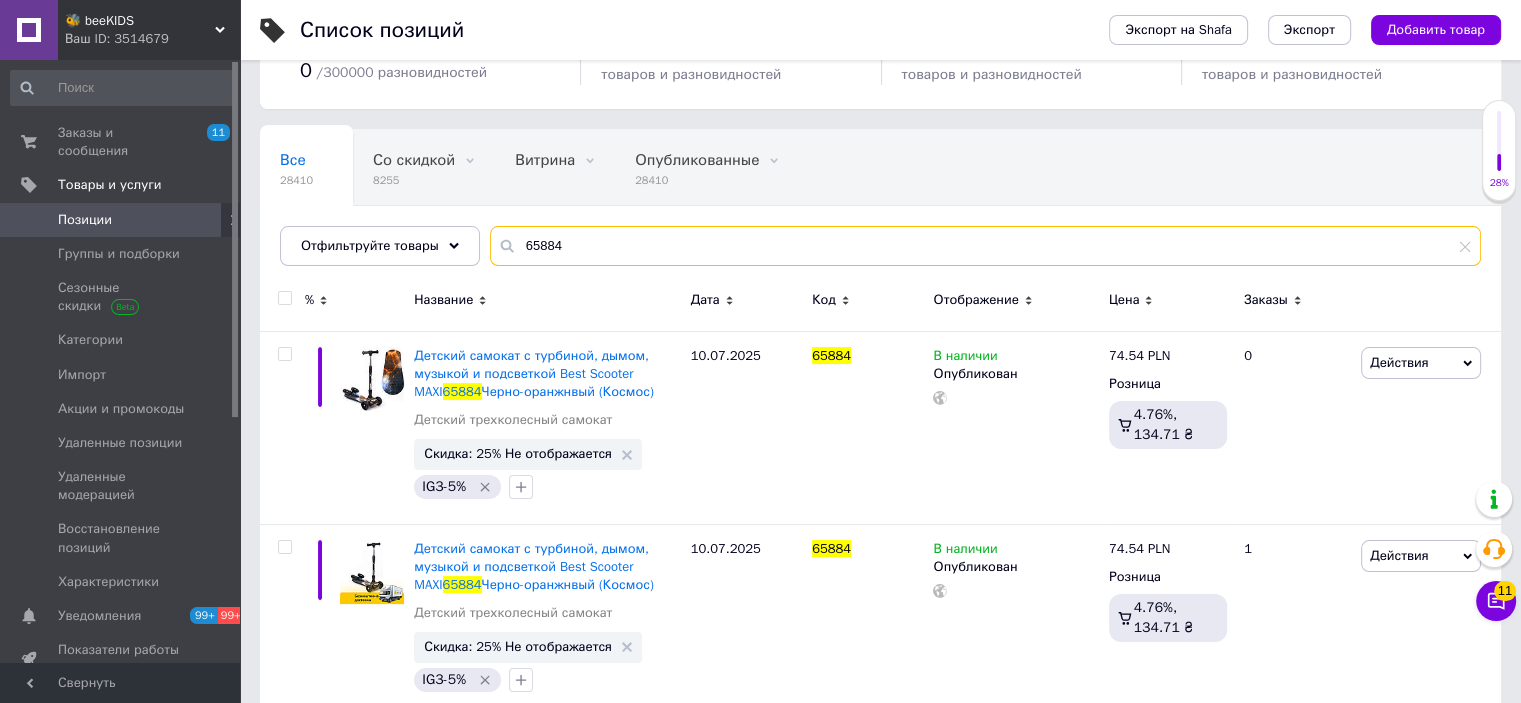 scroll, scrollTop: 124, scrollLeft: 0, axis: vertical 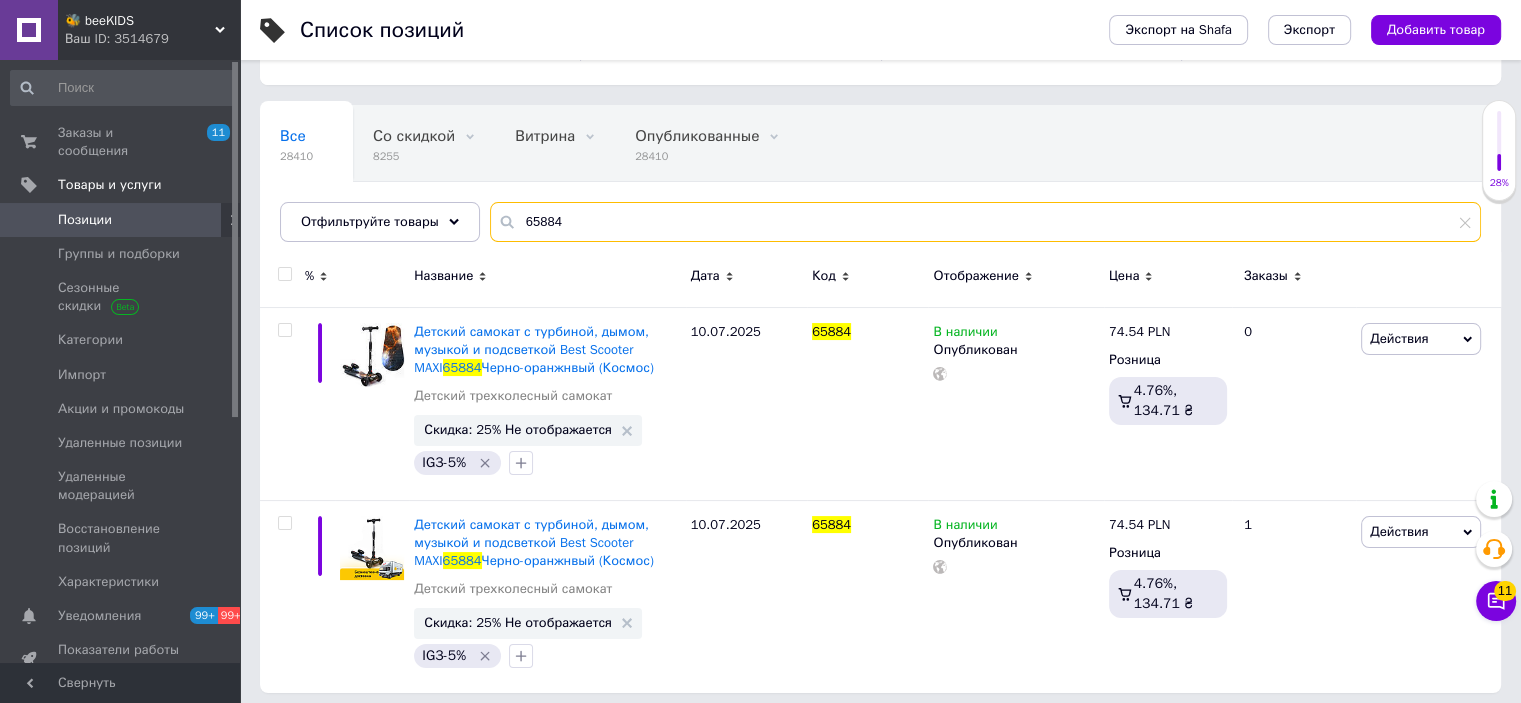 type on "65884" 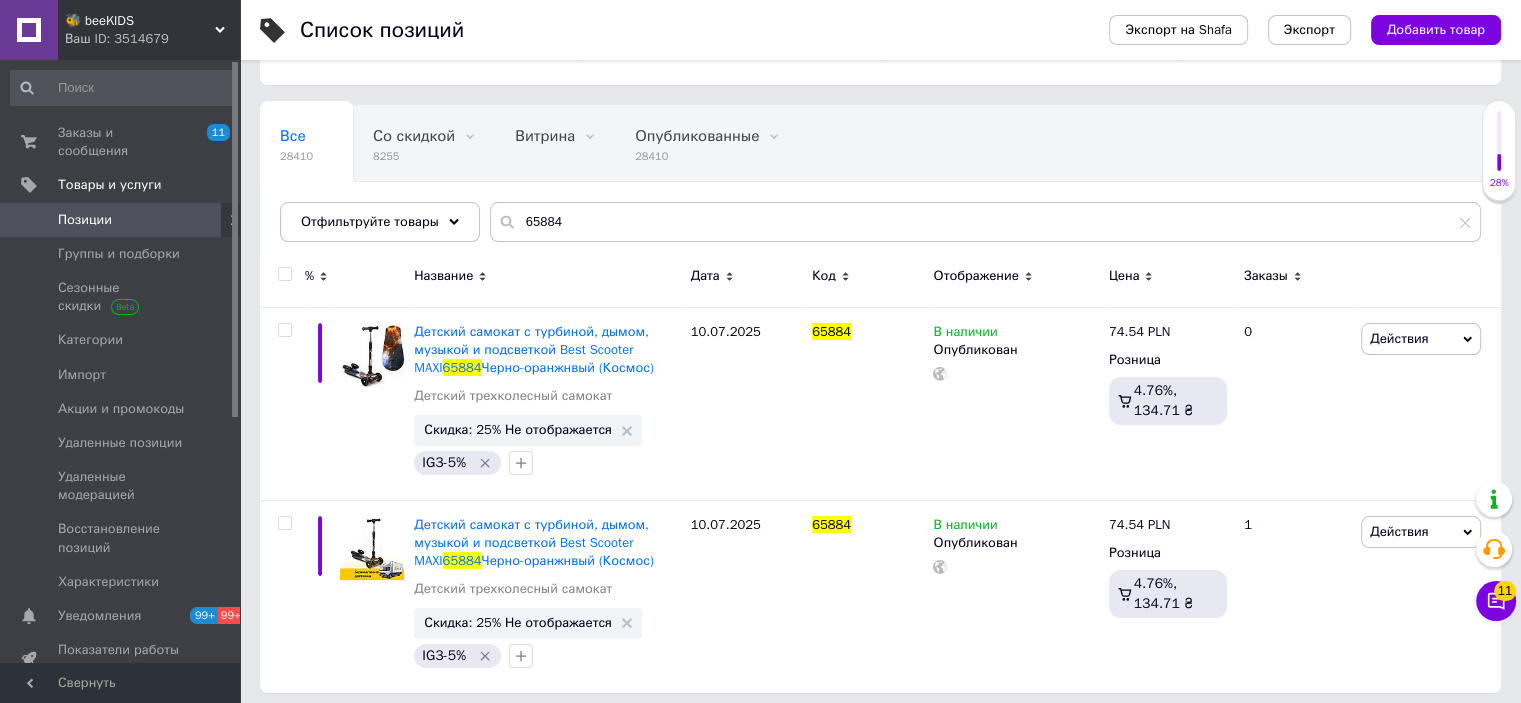 click at bounding box center (284, 274) 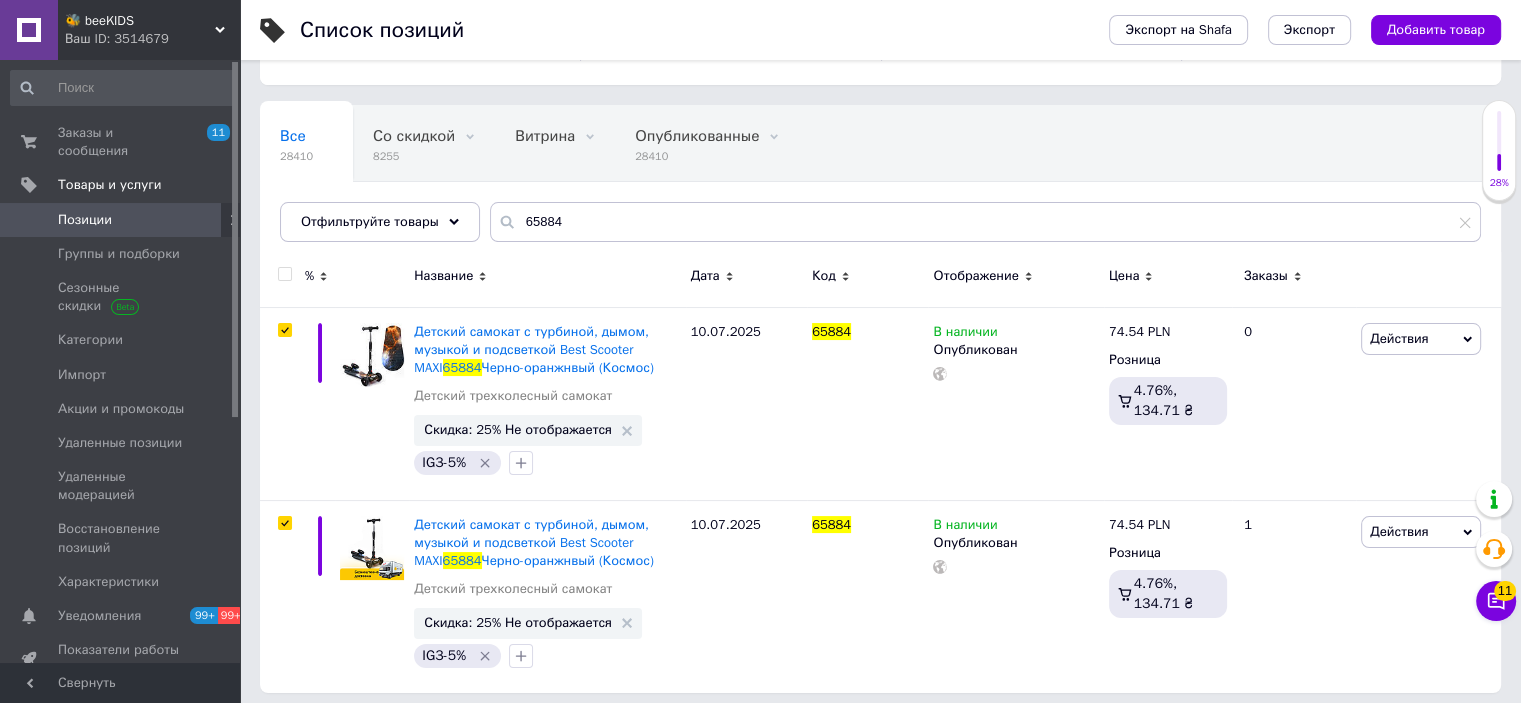 checkbox on "true" 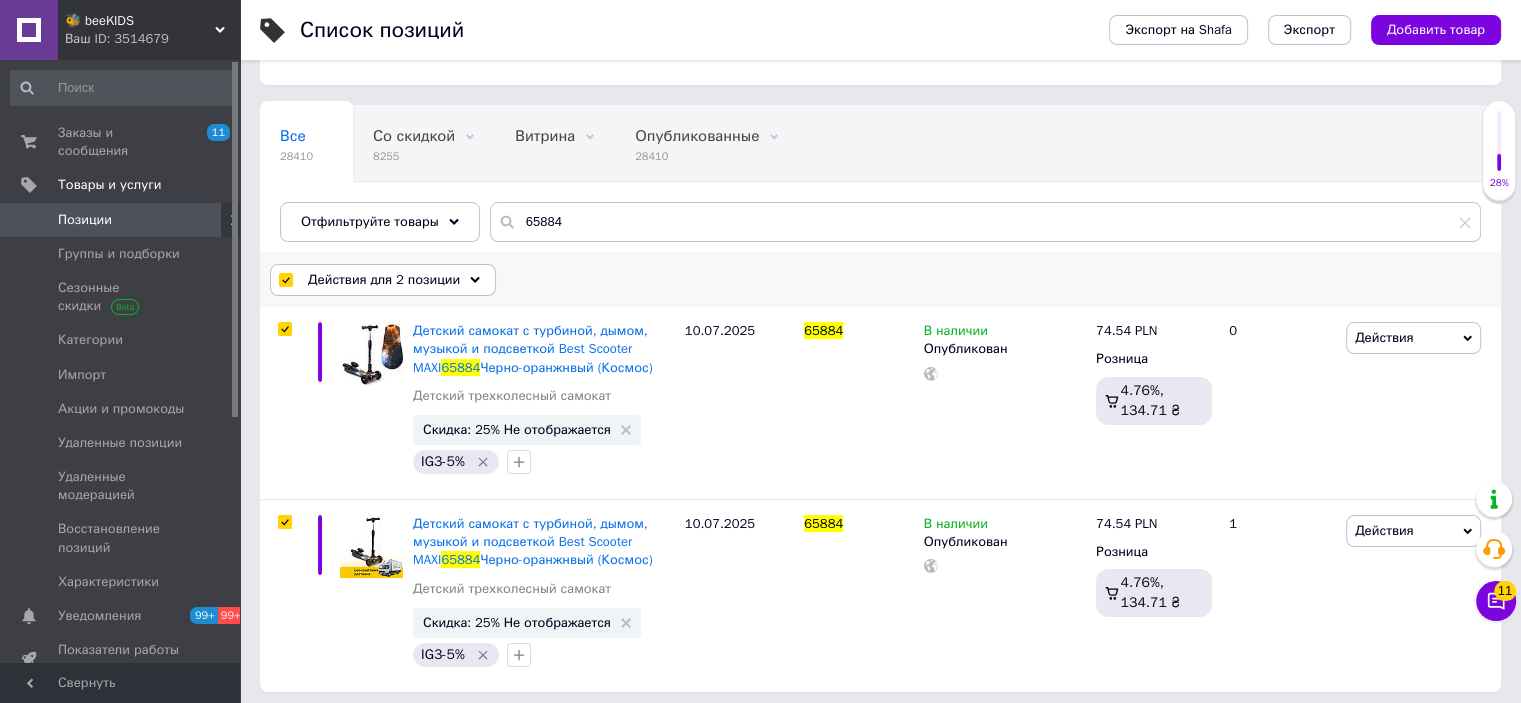 click on "Действия для 2 позиции" at bounding box center (384, 280) 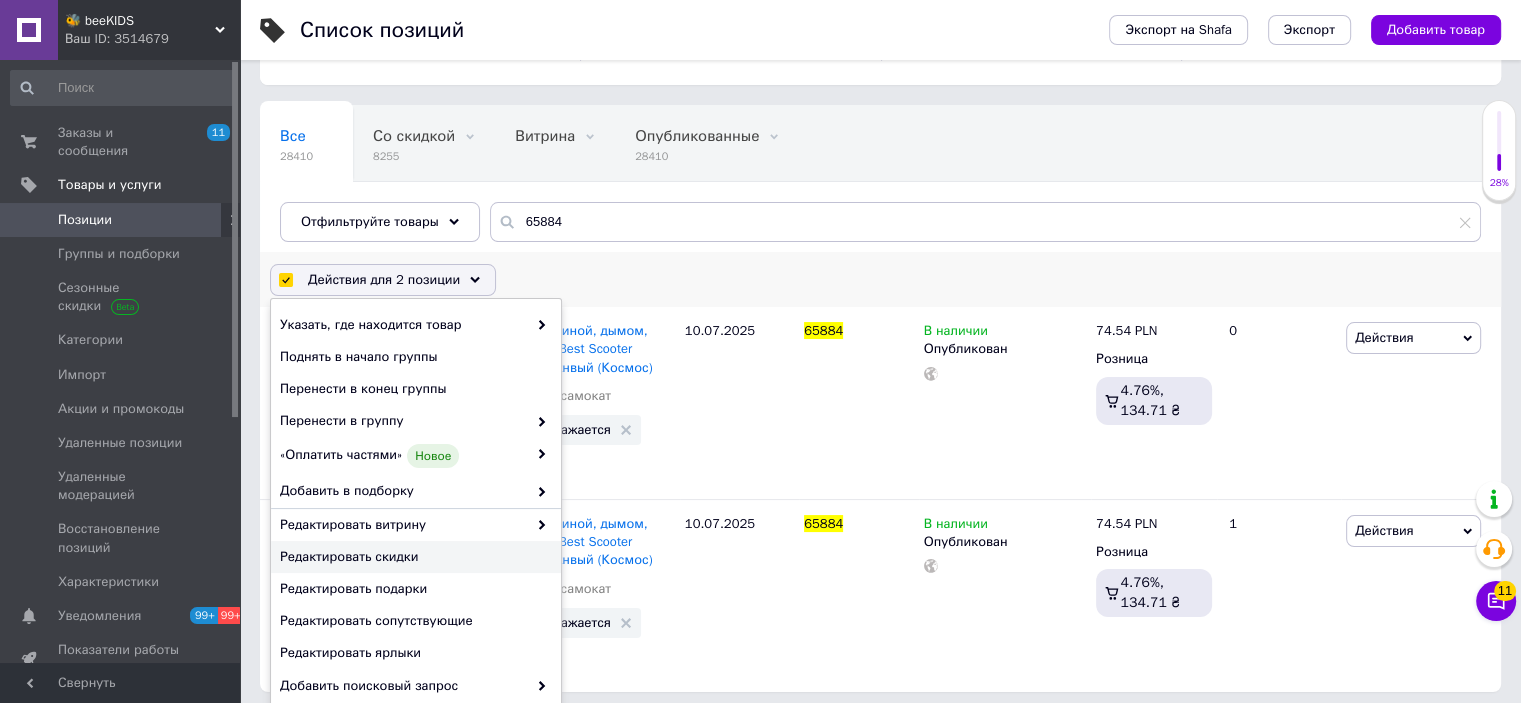 click on "Редактировать скидки" at bounding box center (416, 557) 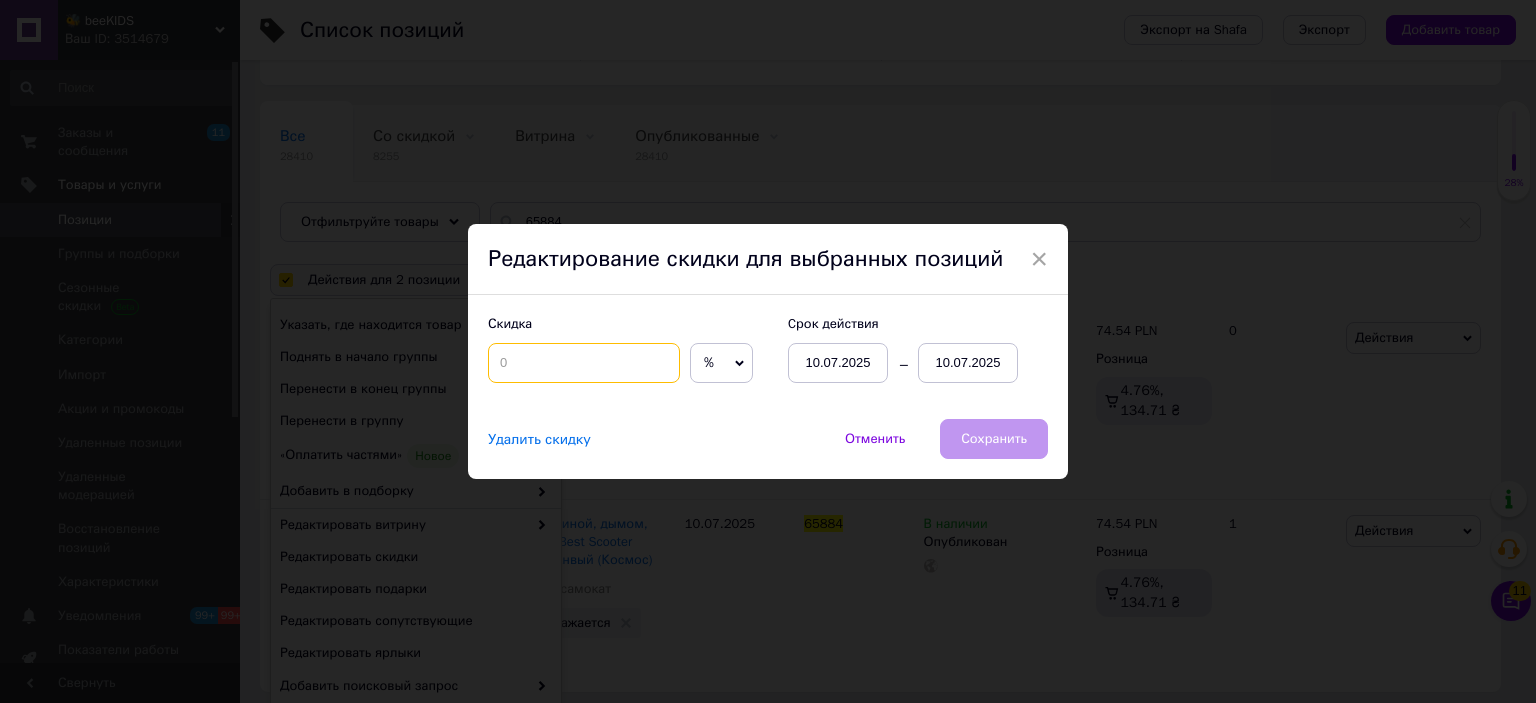 click at bounding box center [584, 363] 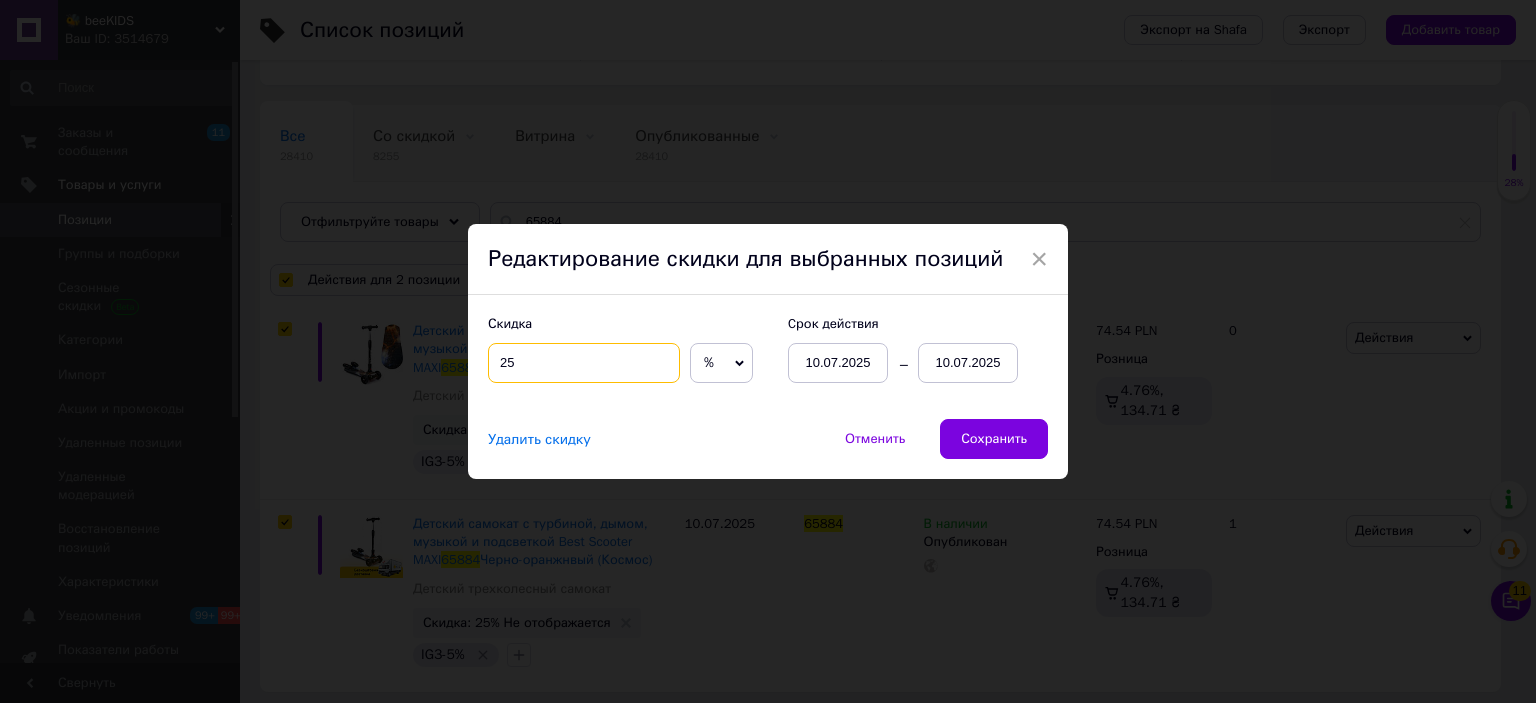 type on "25" 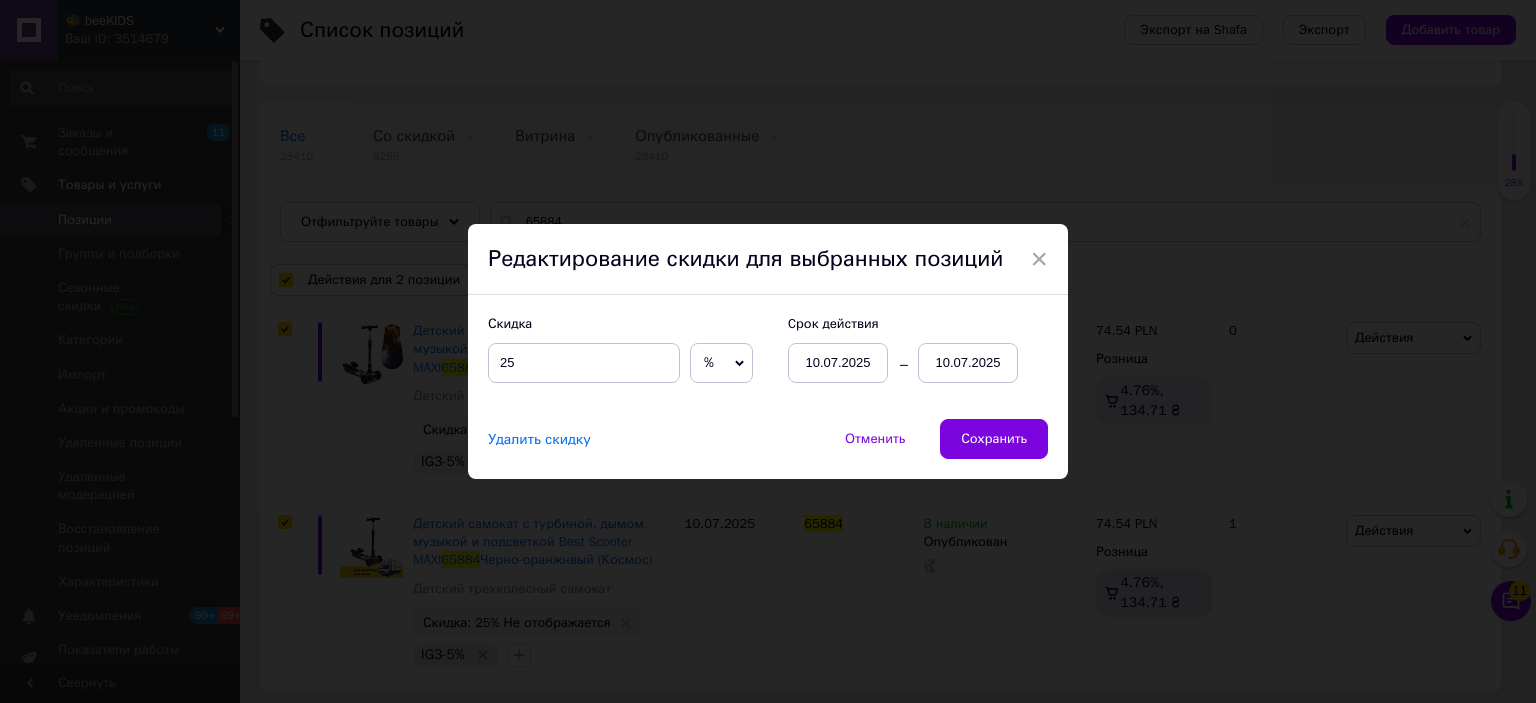 click on "10.07.2025" at bounding box center [968, 363] 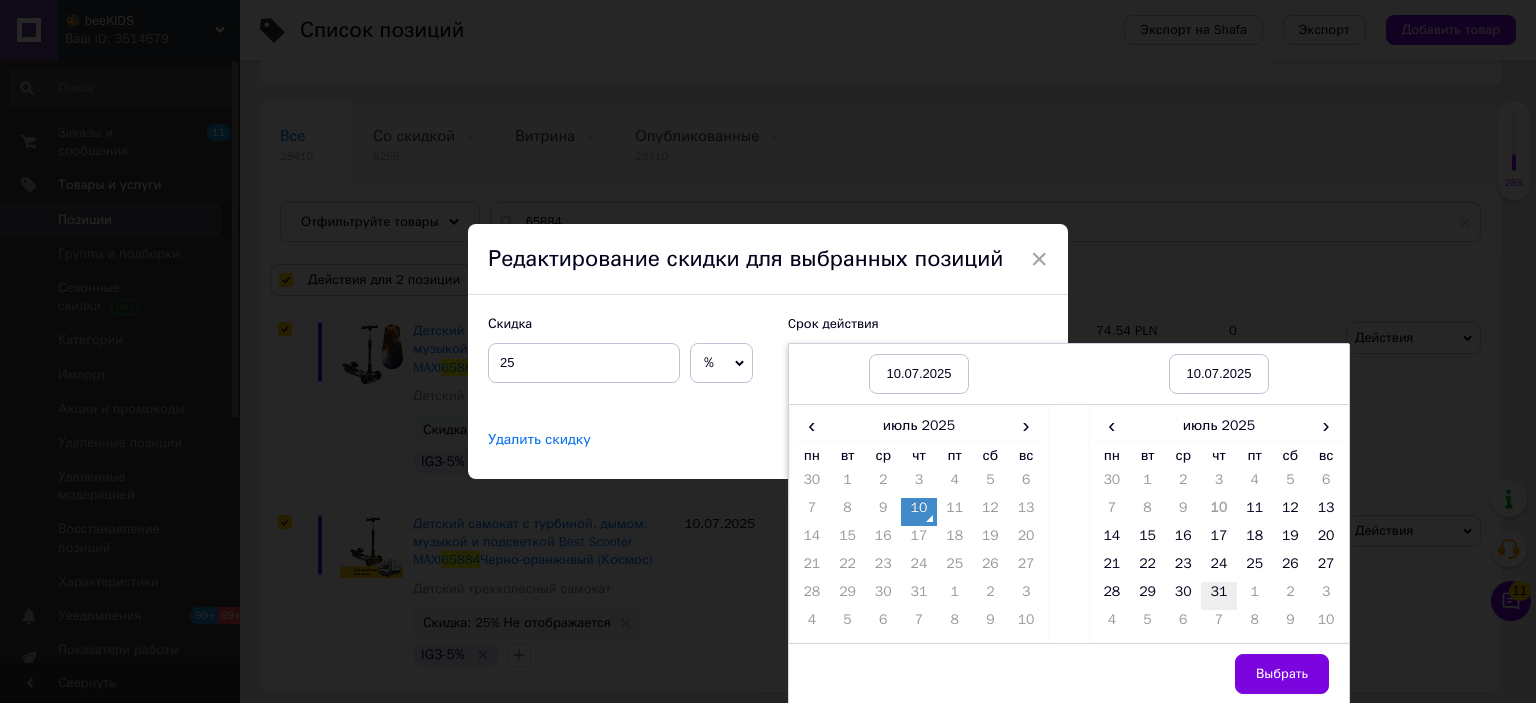 click on "31" at bounding box center [1219, 596] 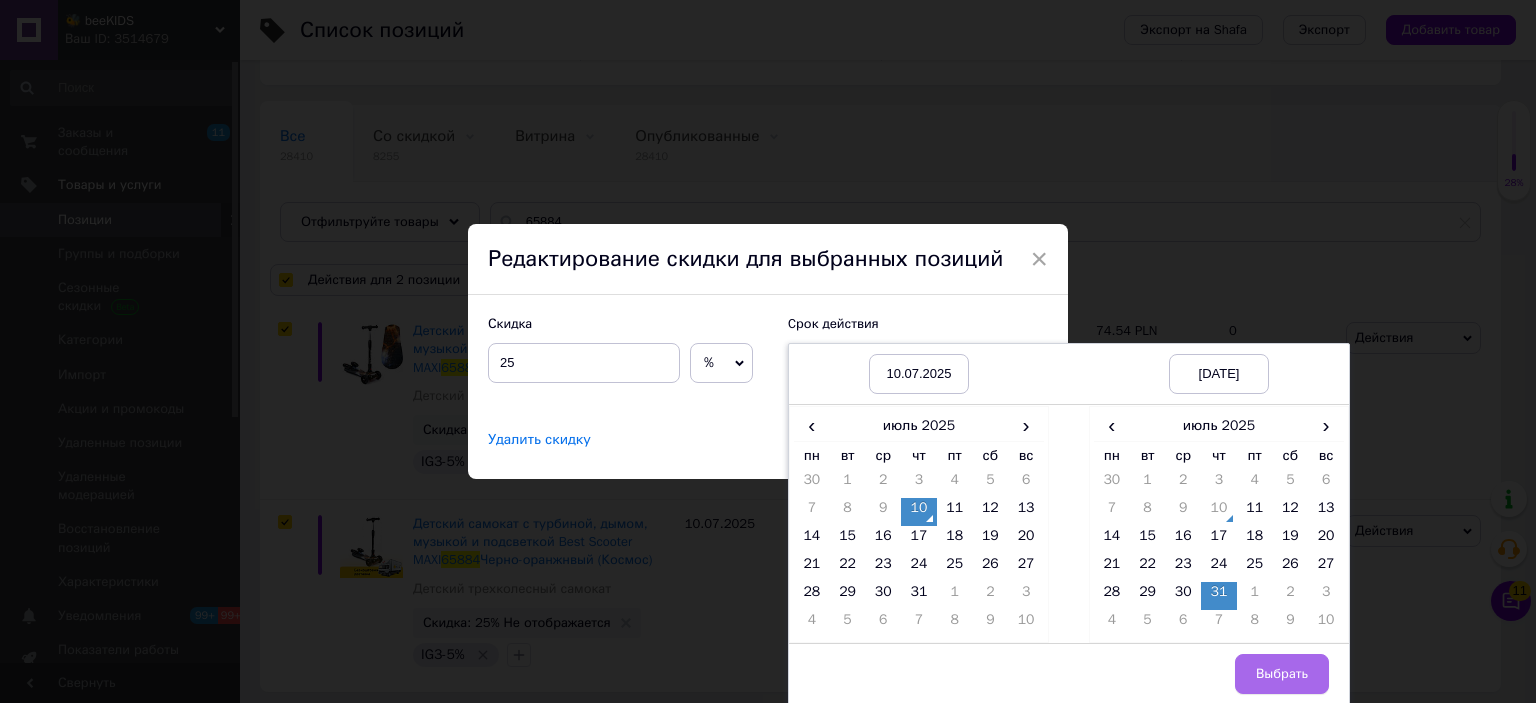 click on "Выбрать" at bounding box center [1282, 674] 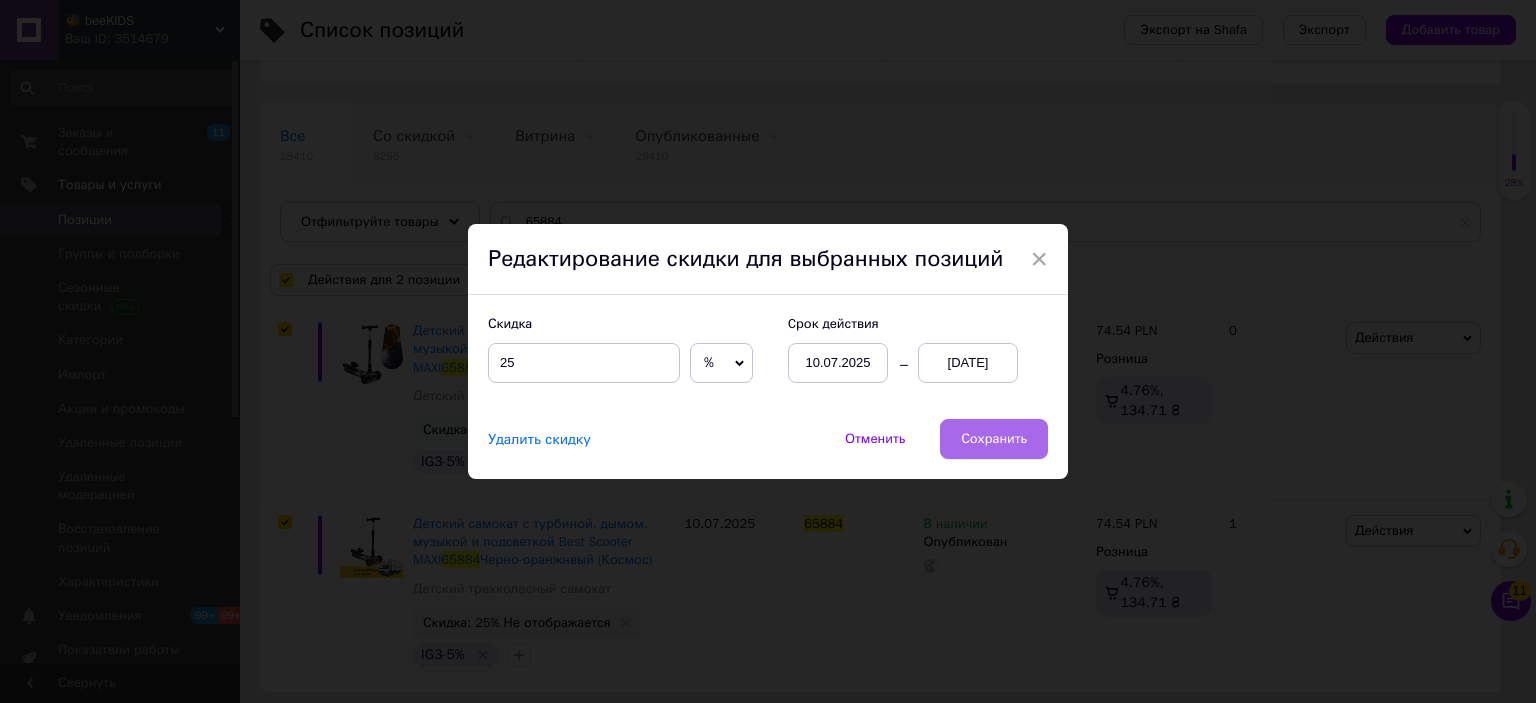 click on "Сохранить" at bounding box center (994, 439) 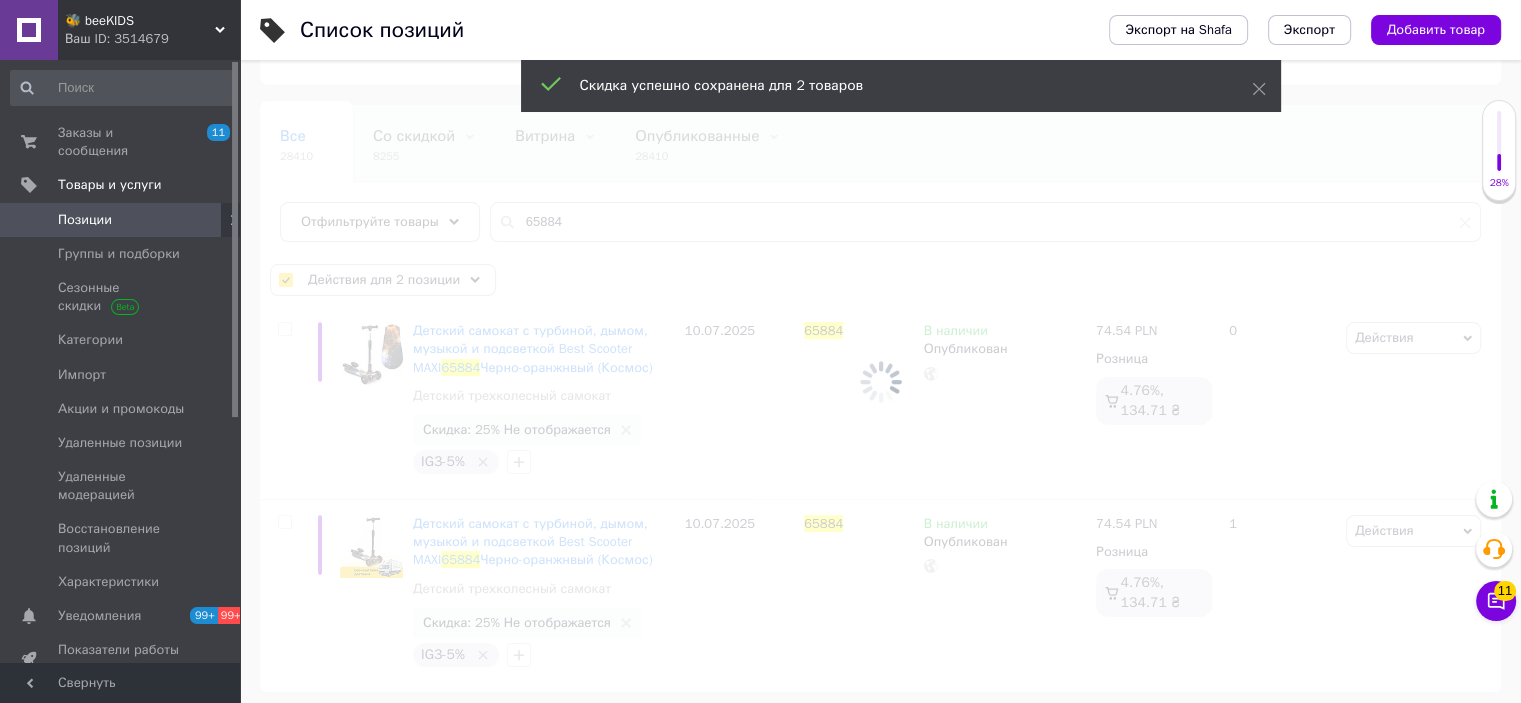 checkbox on "false" 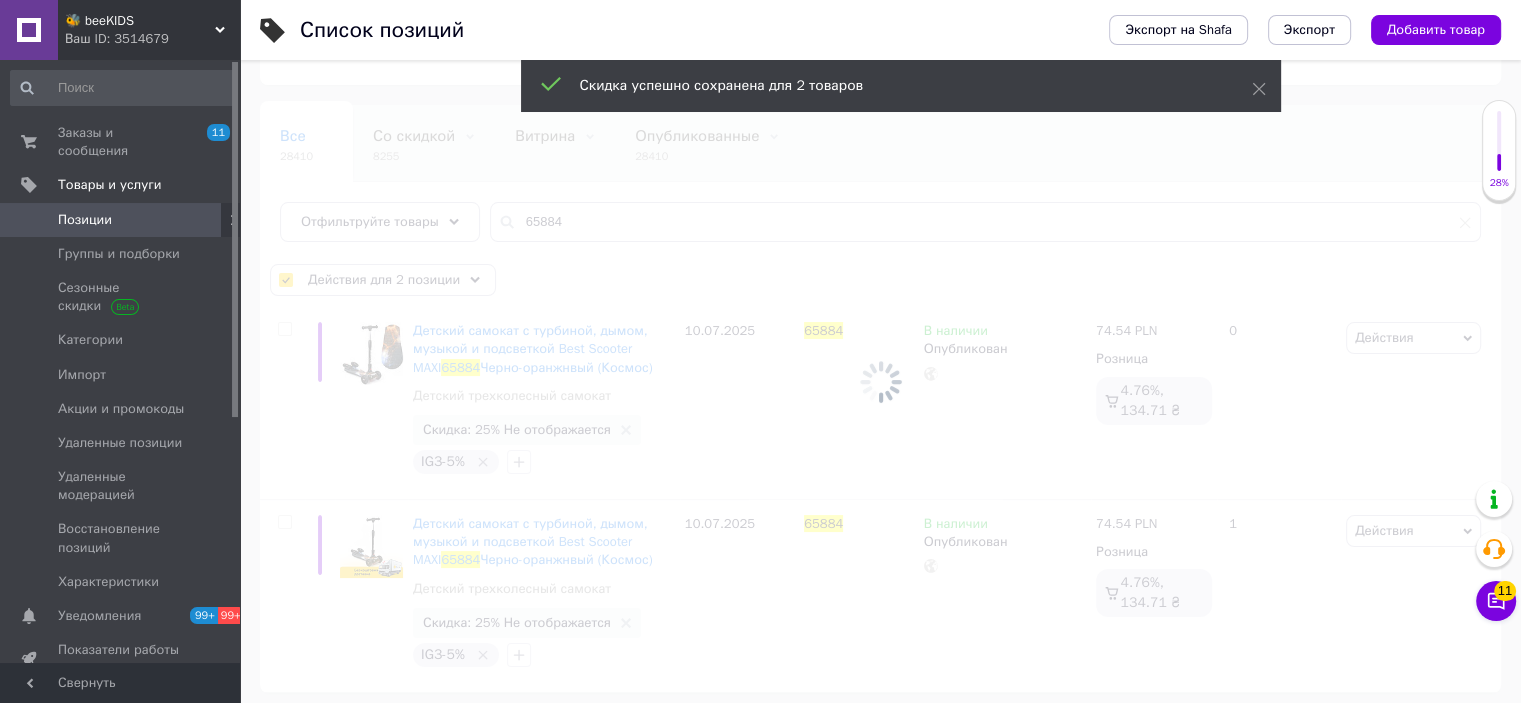 checkbox on "false" 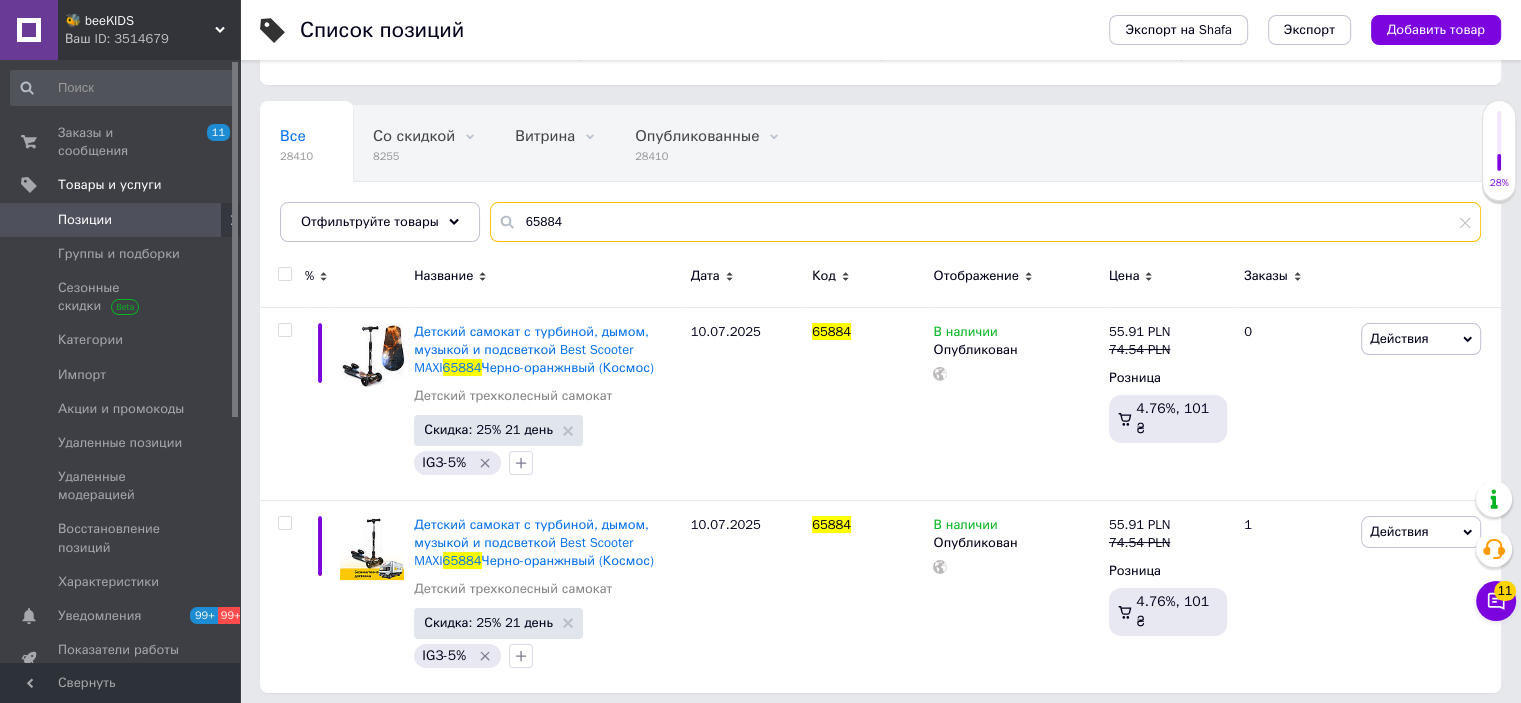 click on "65884" at bounding box center [985, 222] 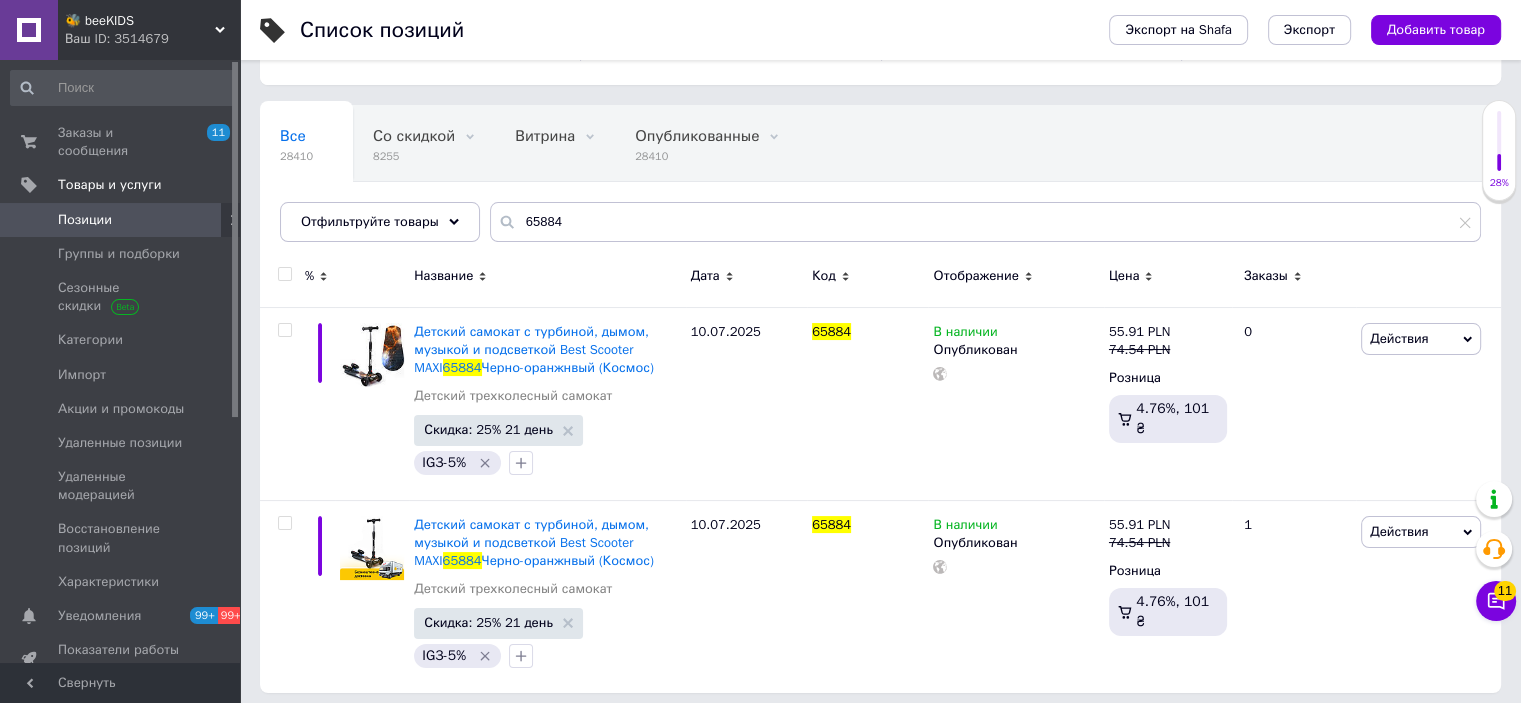 click on "Ваш ID: 3514679" at bounding box center [152, 39] 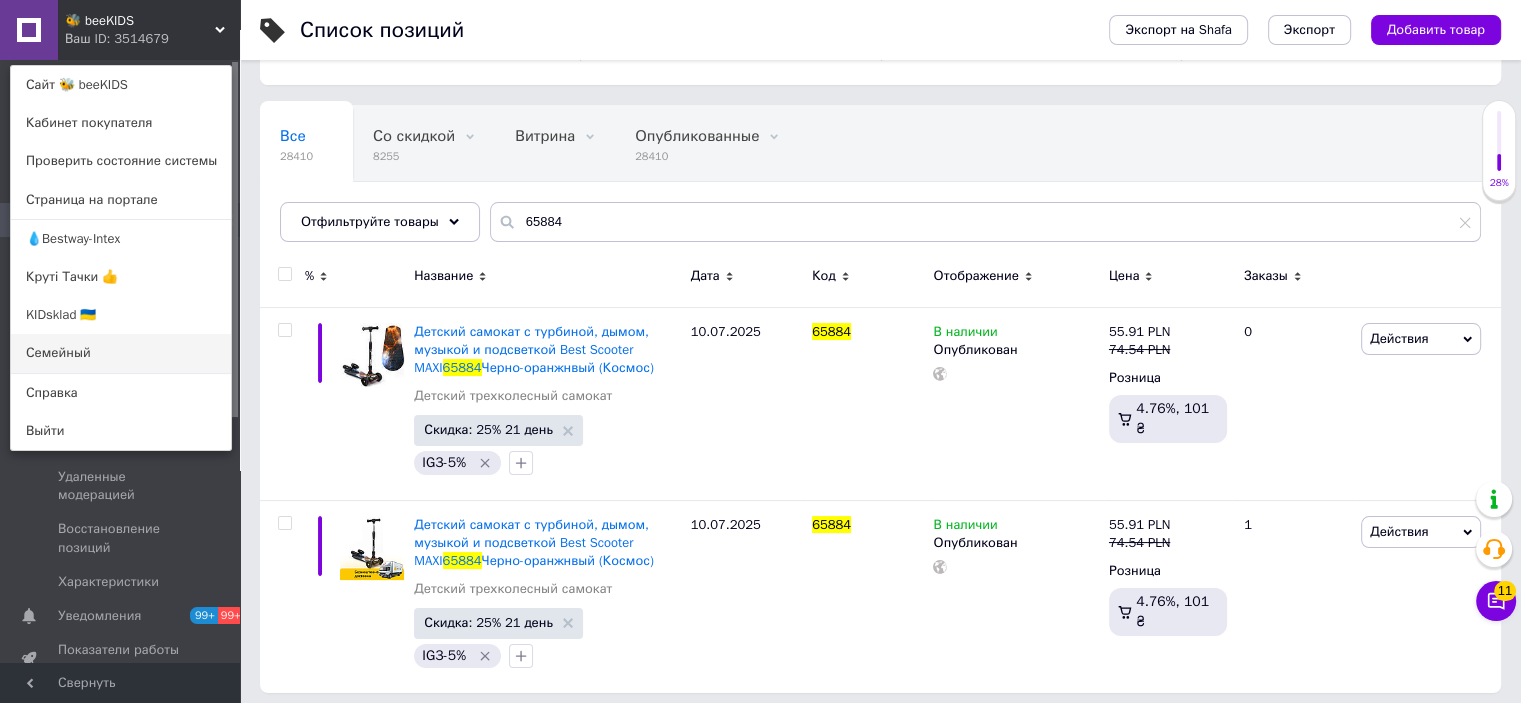 click on "Семейный" at bounding box center (121, 353) 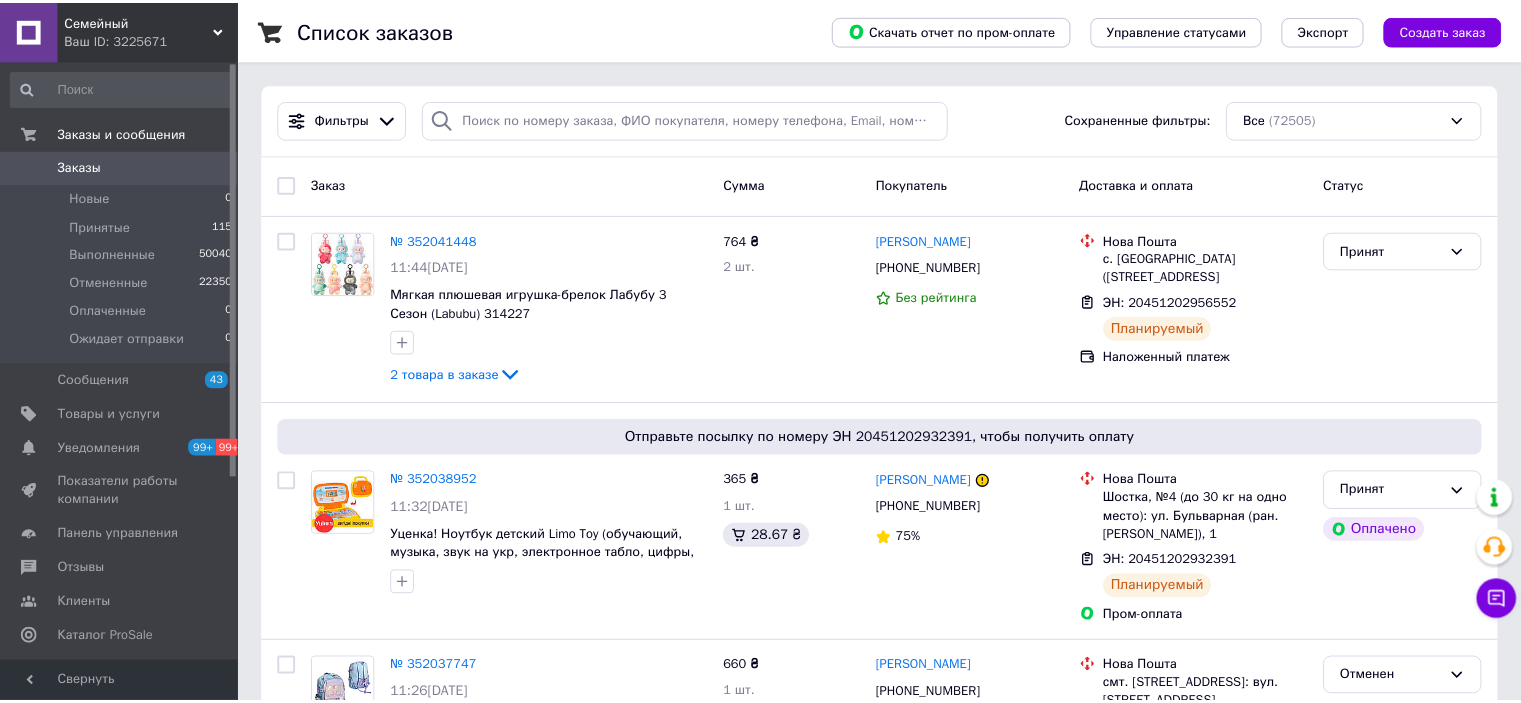scroll, scrollTop: 0, scrollLeft: 0, axis: both 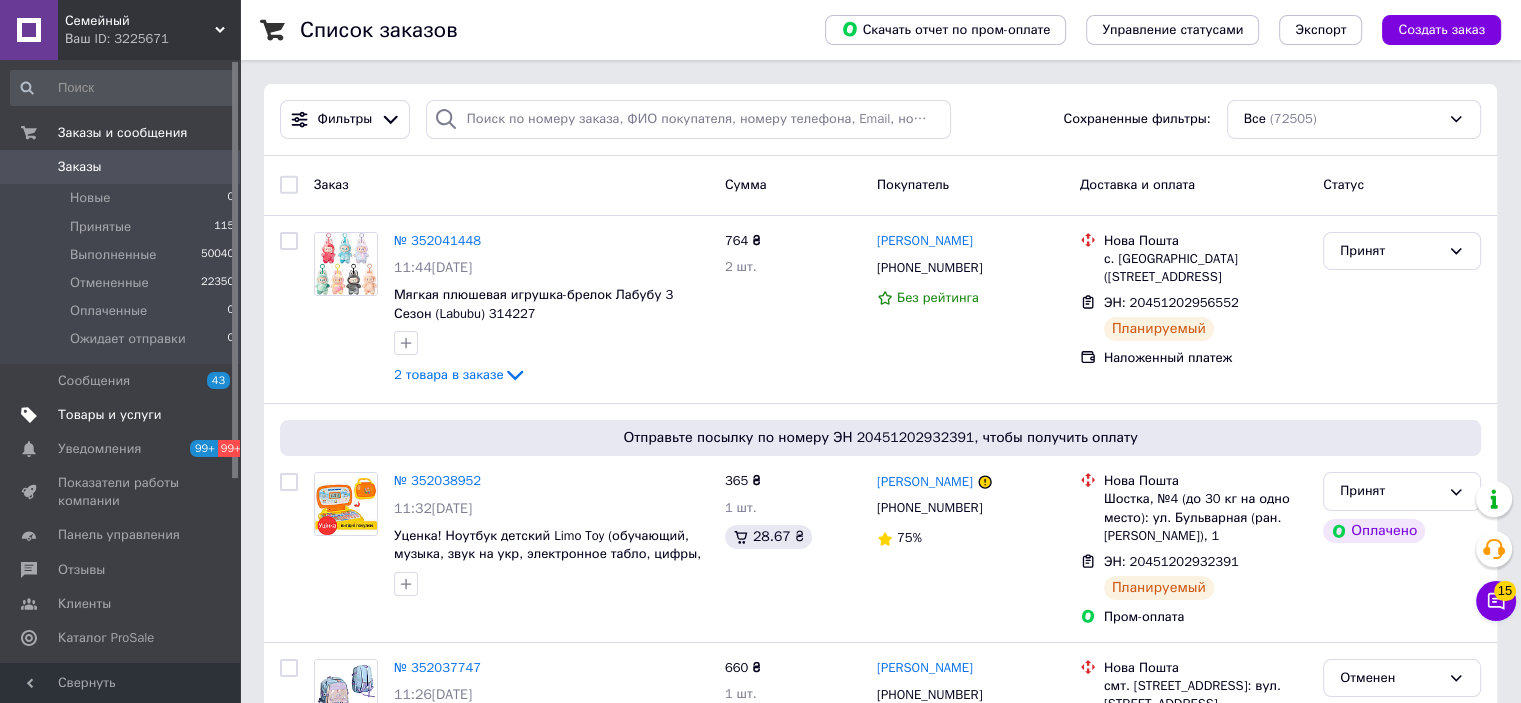 click on "Товары и услуги" at bounding box center [110, 415] 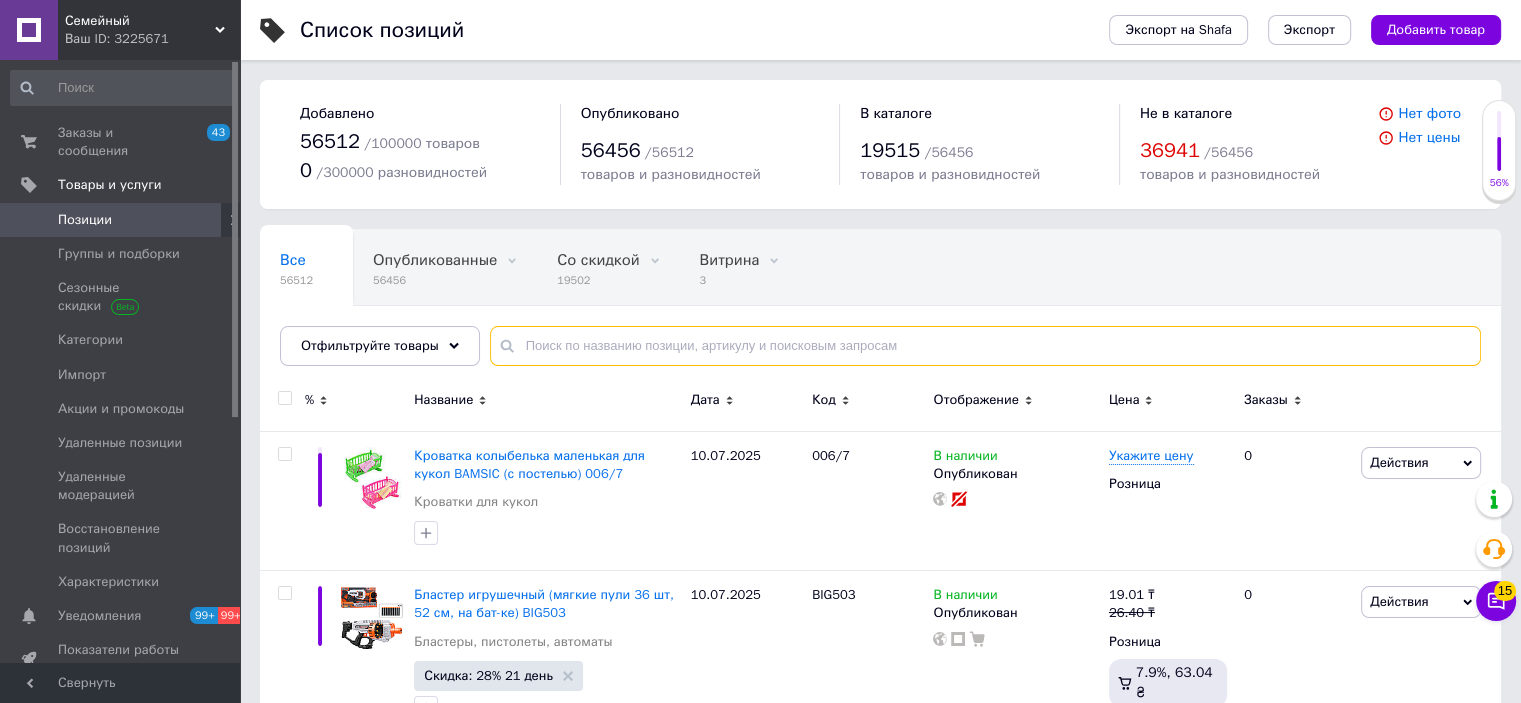 click at bounding box center (985, 346) 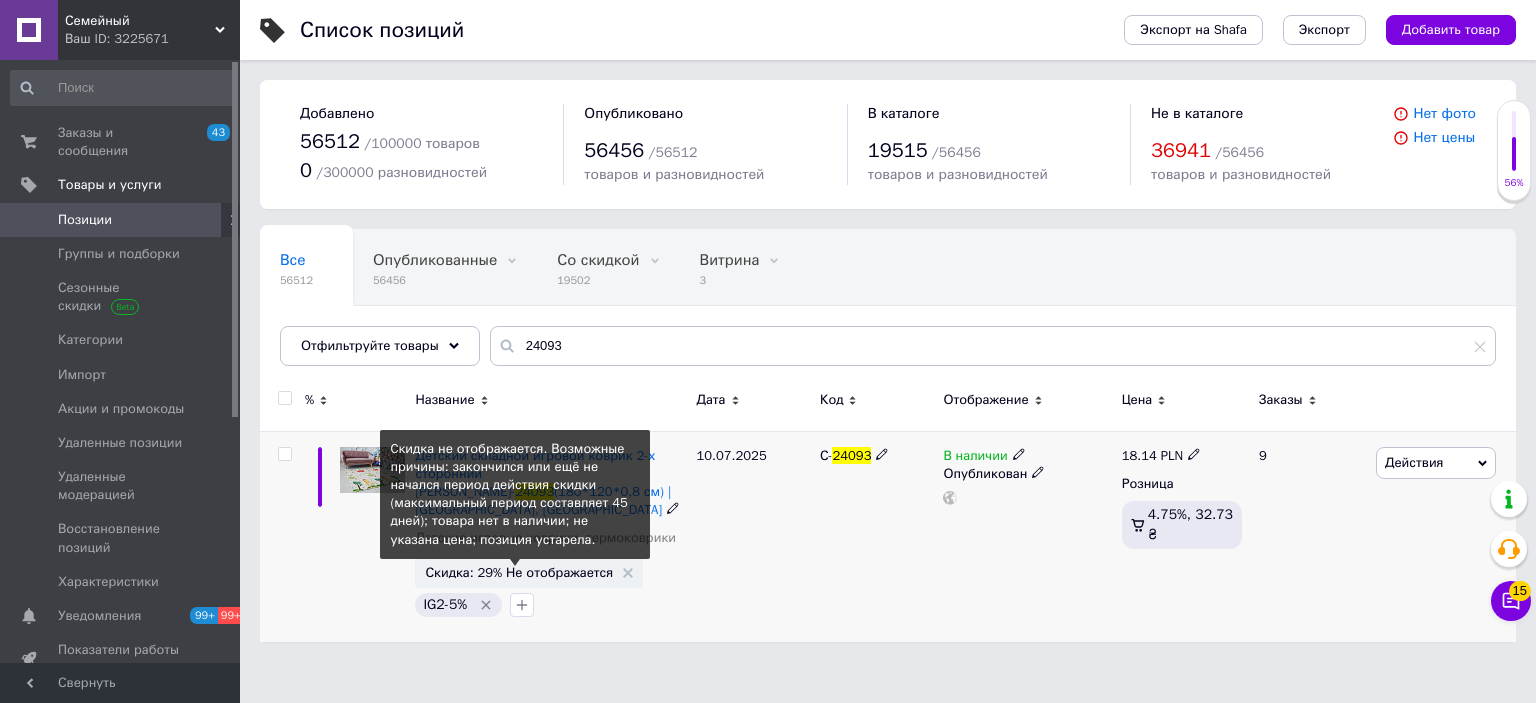 click on "Скидка: 29% Не отображается" at bounding box center (519, 572) 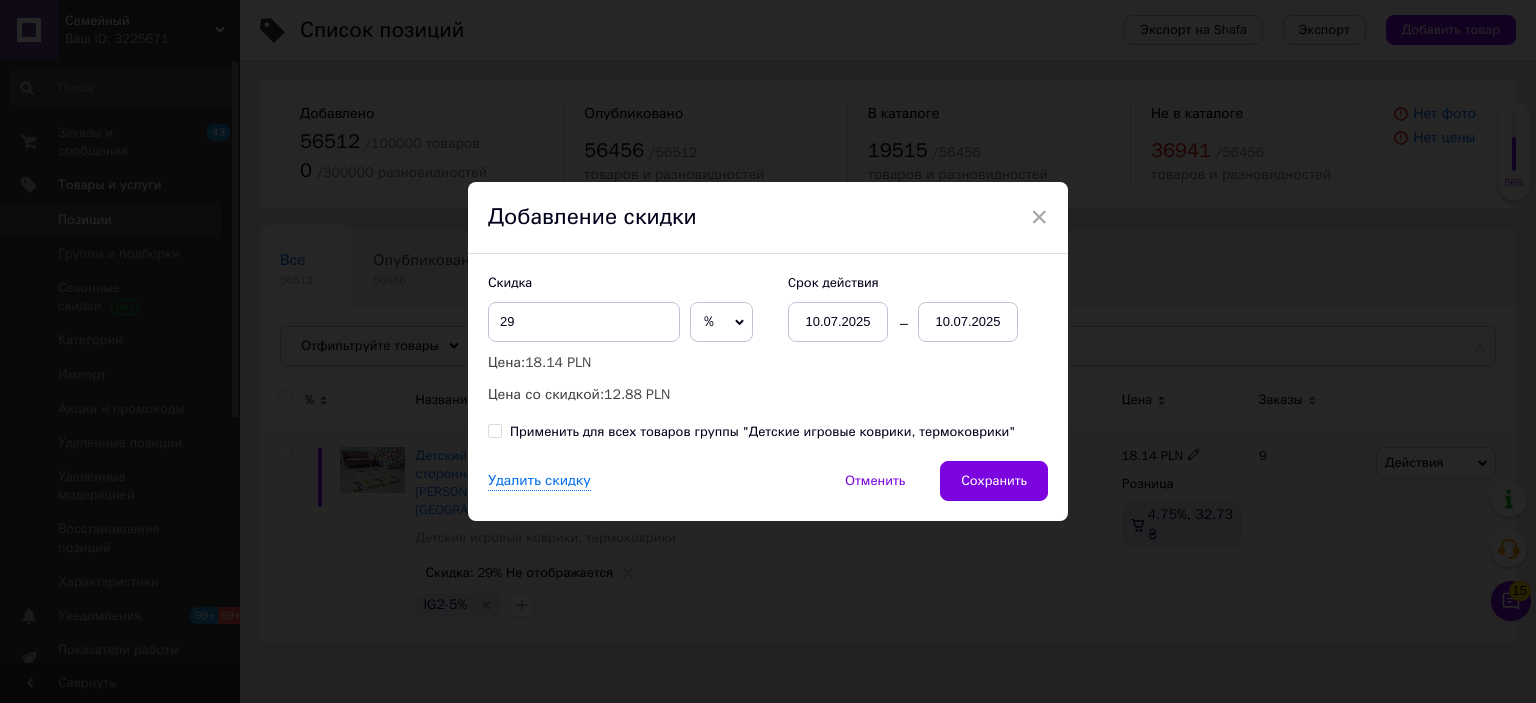 click on "10.07.2025" at bounding box center [968, 322] 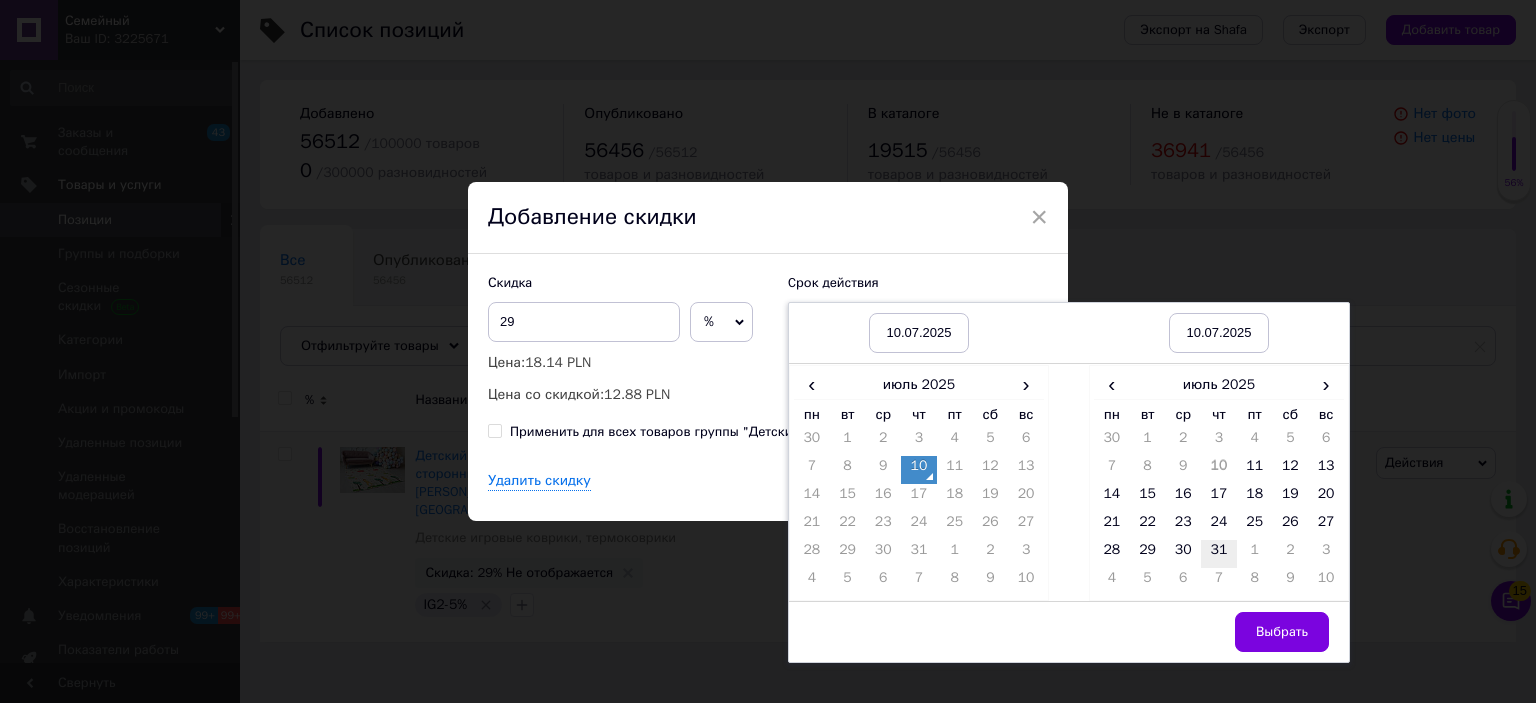 click on "31" at bounding box center (1219, 554) 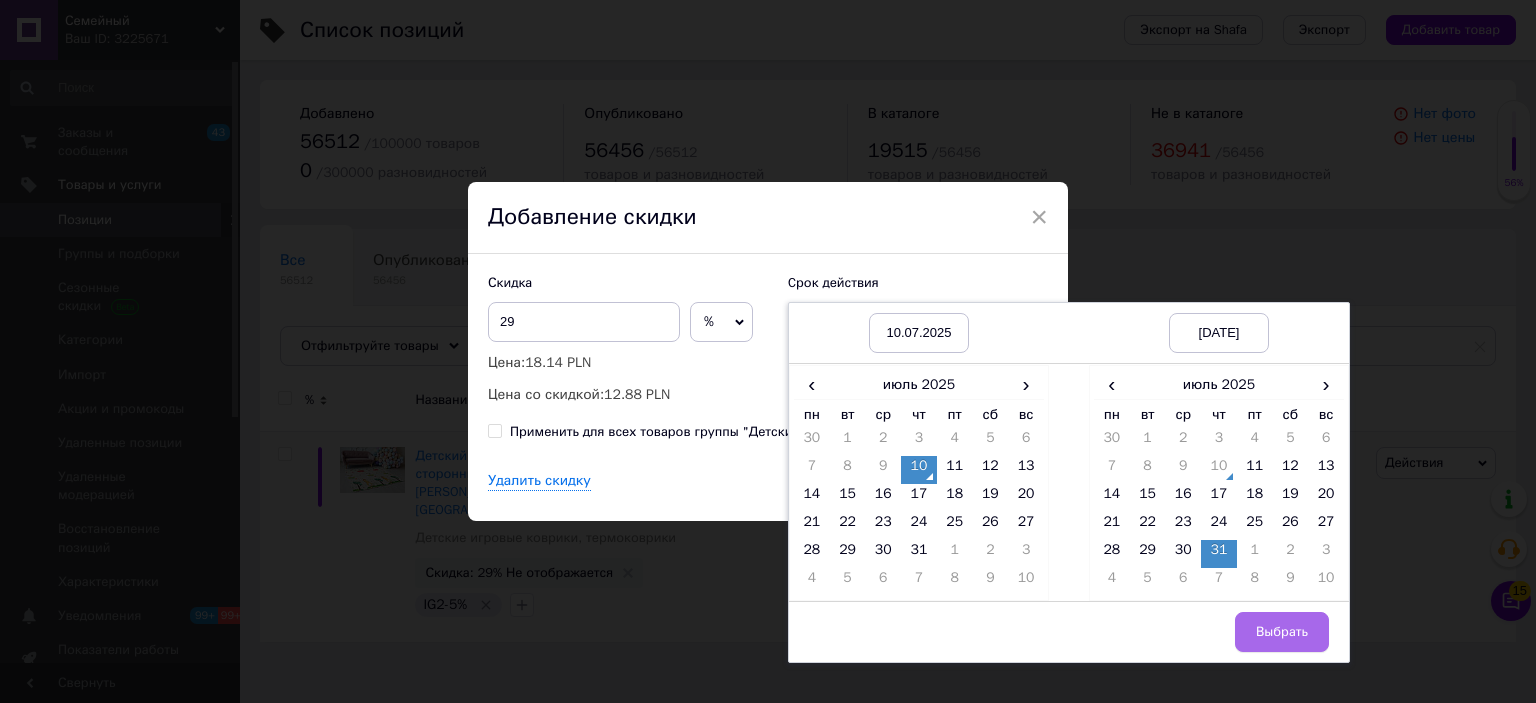 click on "Выбрать" at bounding box center (1282, 632) 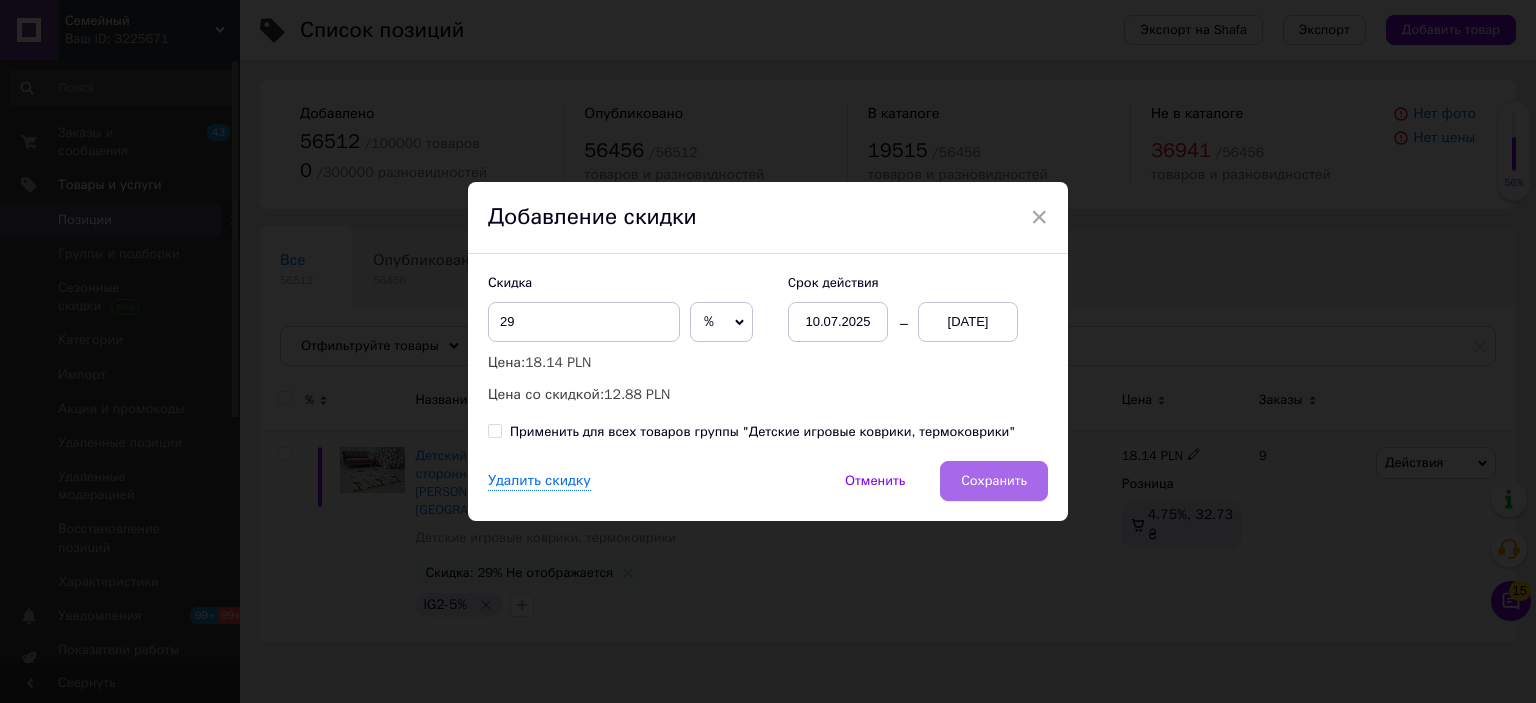 click on "Сохранить" at bounding box center (994, 481) 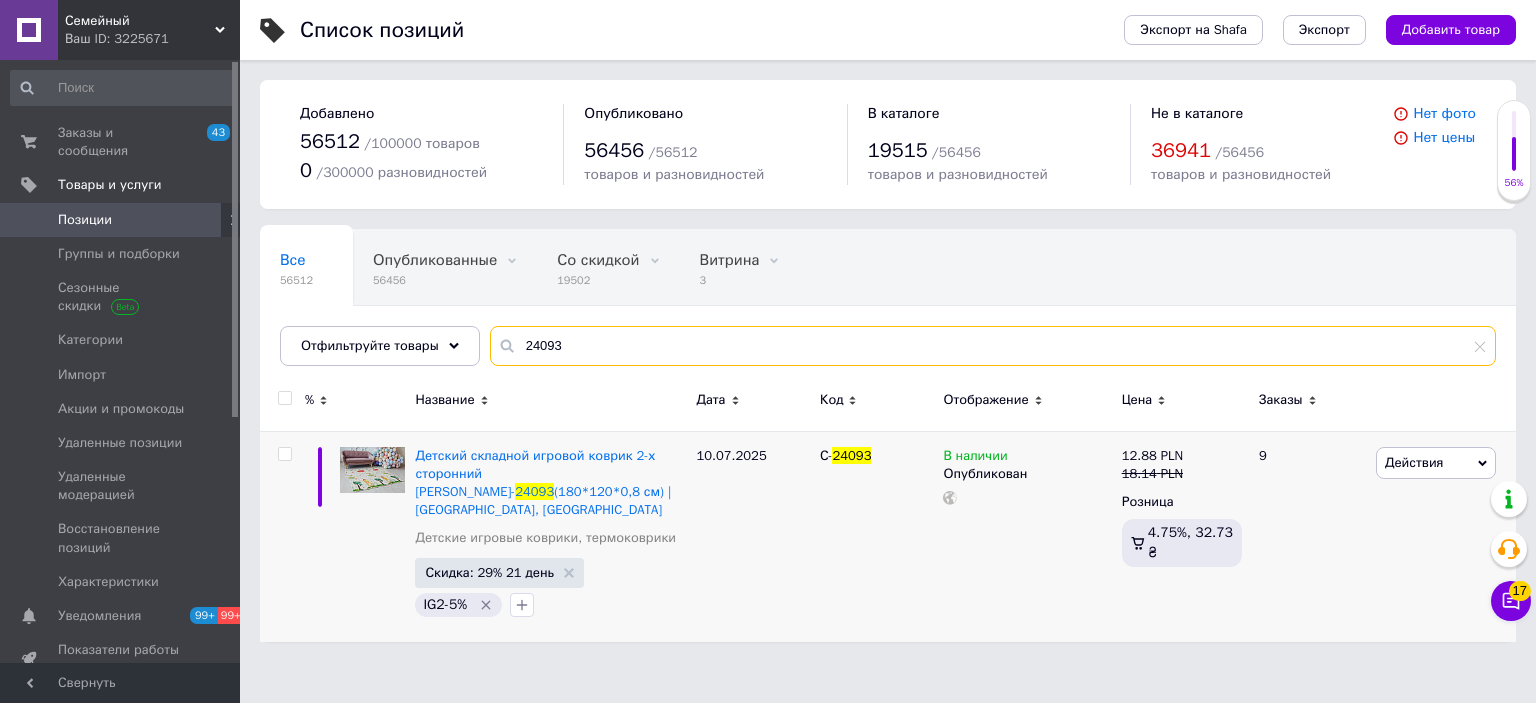 click on "24093" at bounding box center [993, 346] 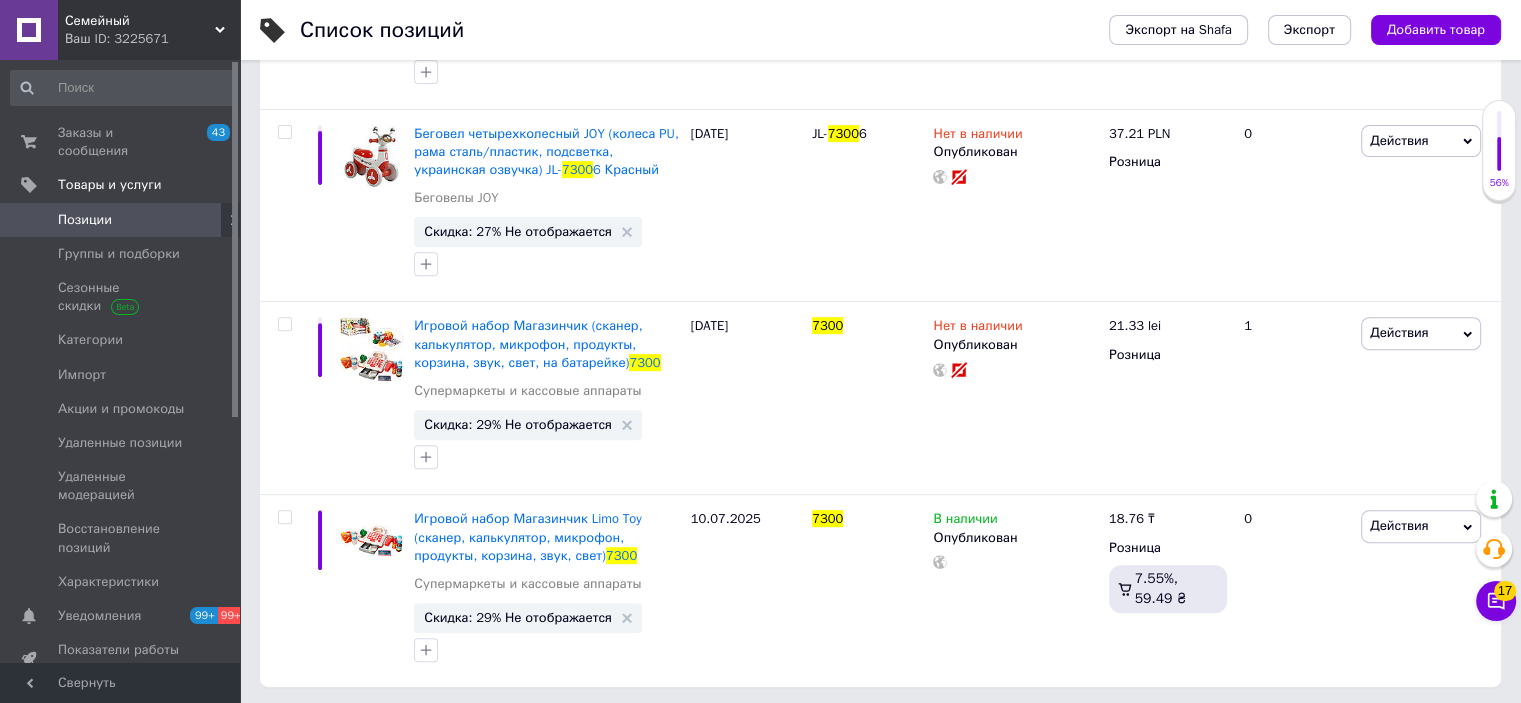 scroll, scrollTop: 710, scrollLeft: 0, axis: vertical 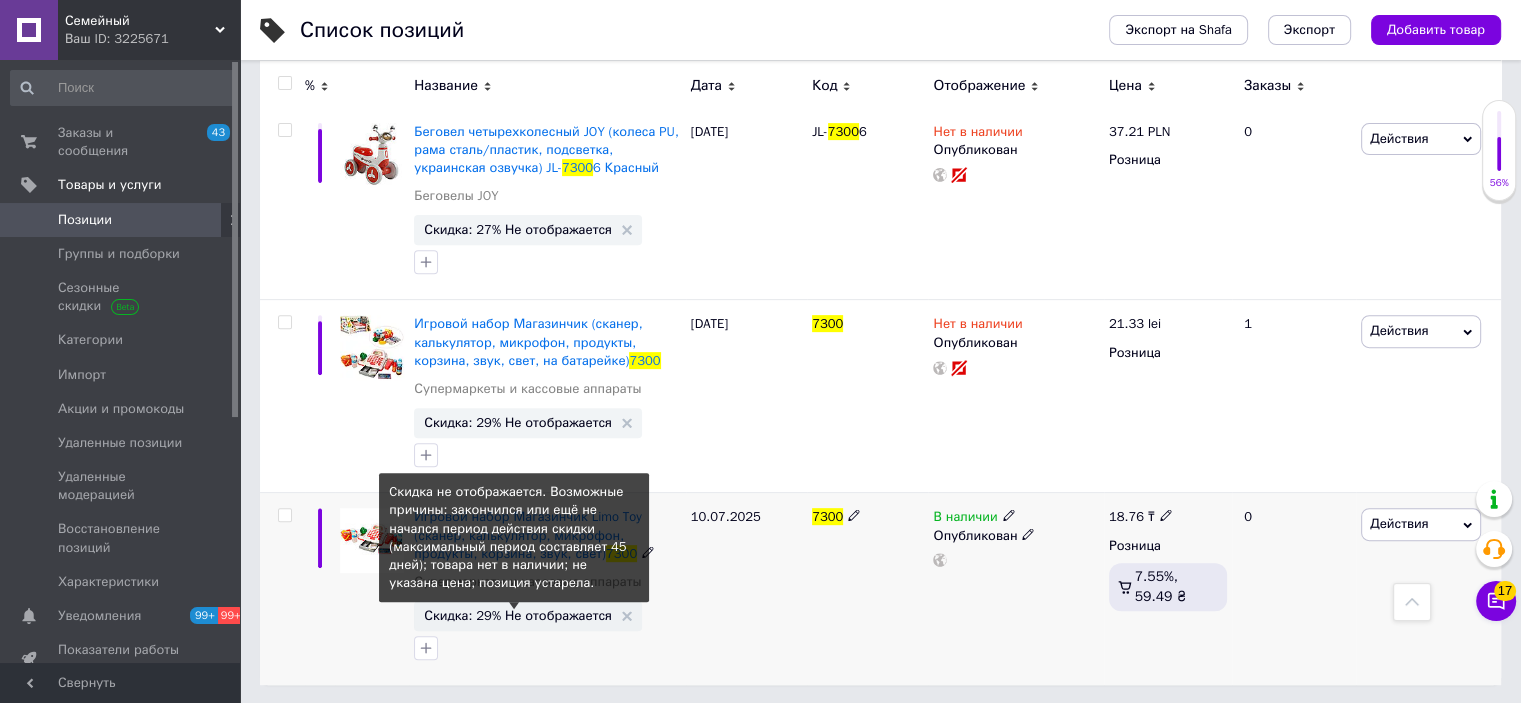 click on "Скидка: 29% Не отображается" at bounding box center (518, 615) 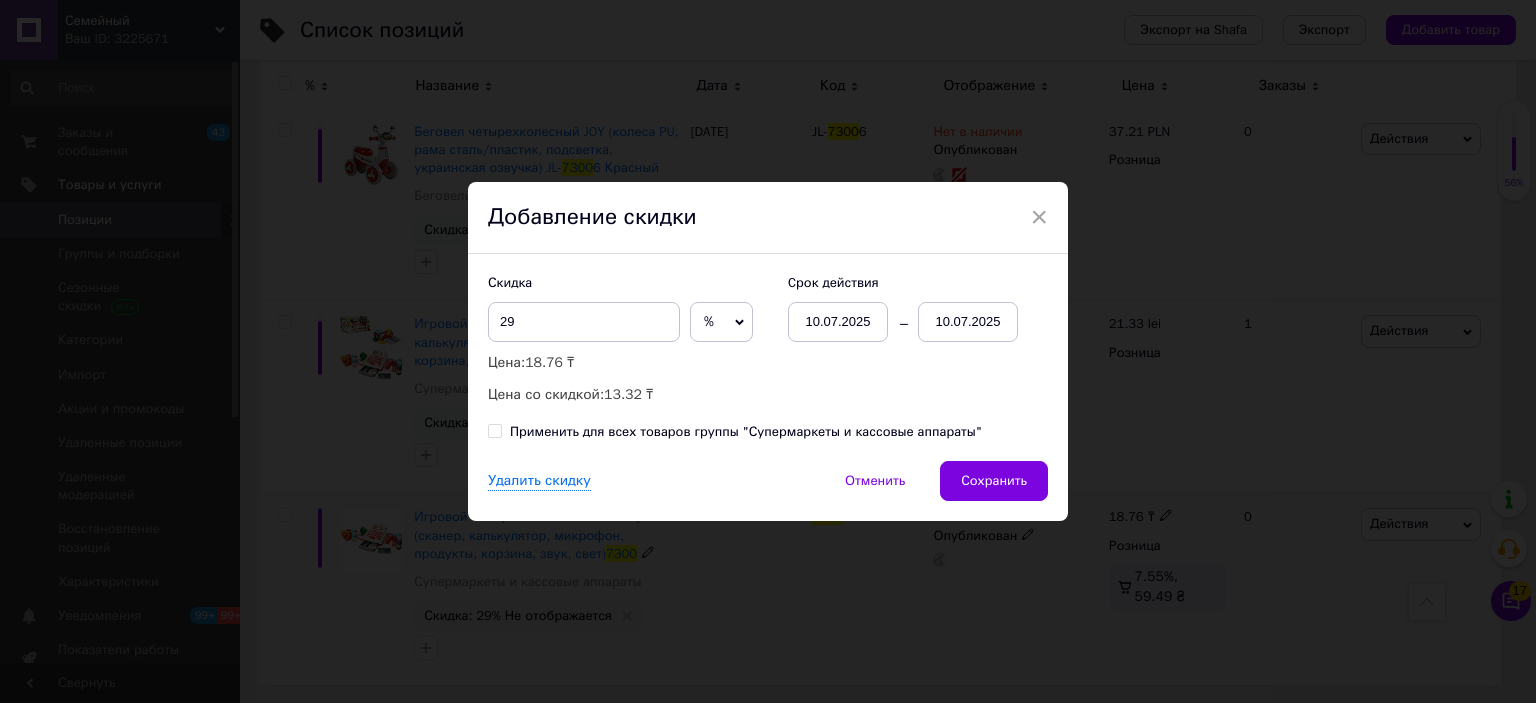click on "10.07.2025" at bounding box center [968, 322] 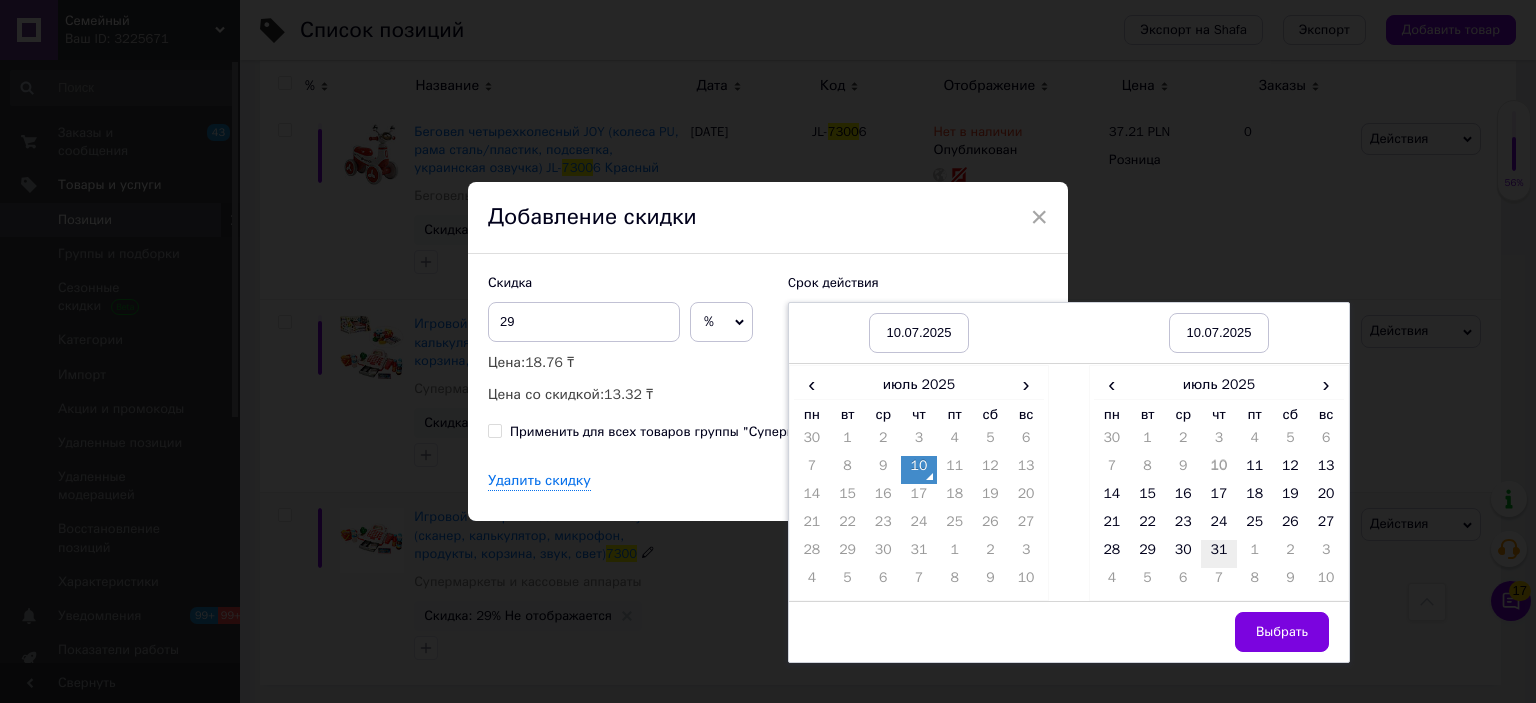 click on "31" at bounding box center [1219, 554] 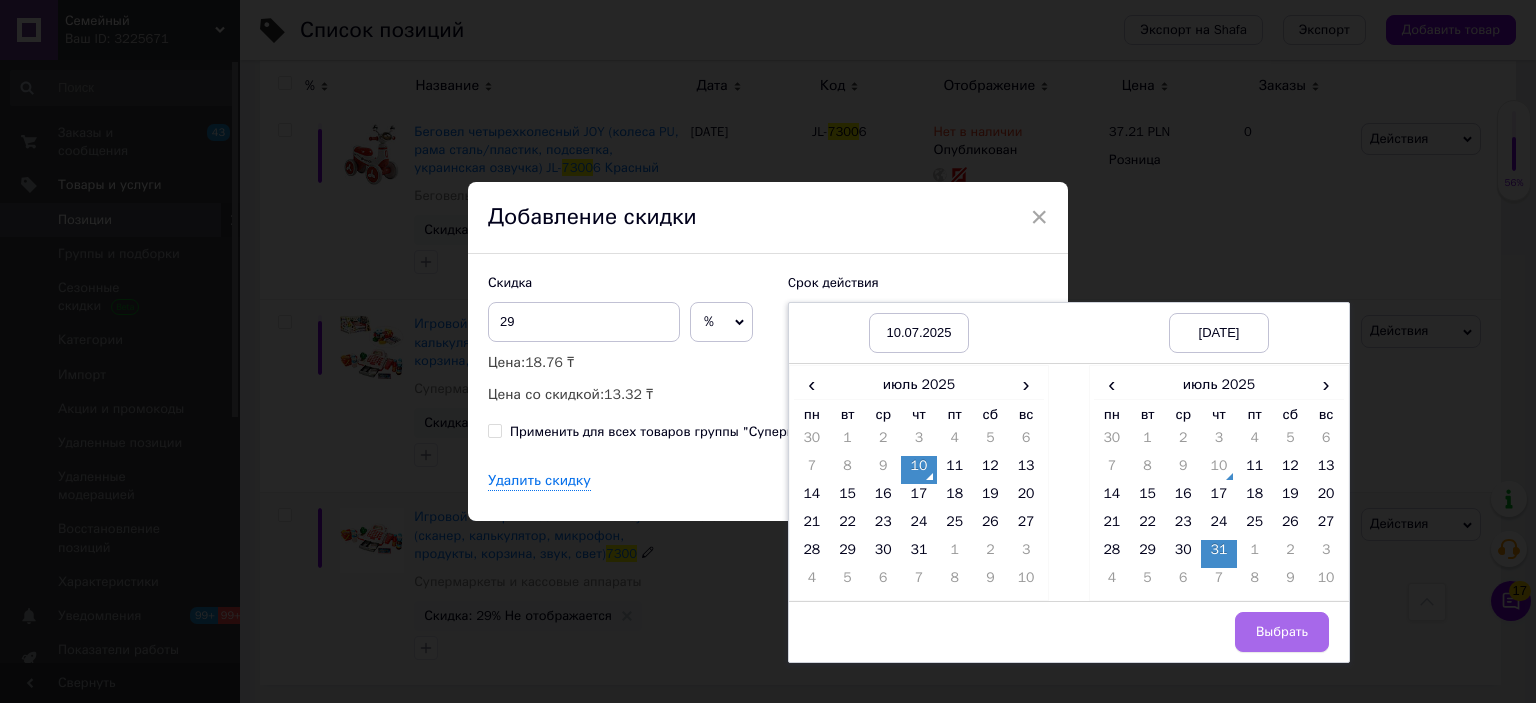click on "Выбрать" at bounding box center [1282, 632] 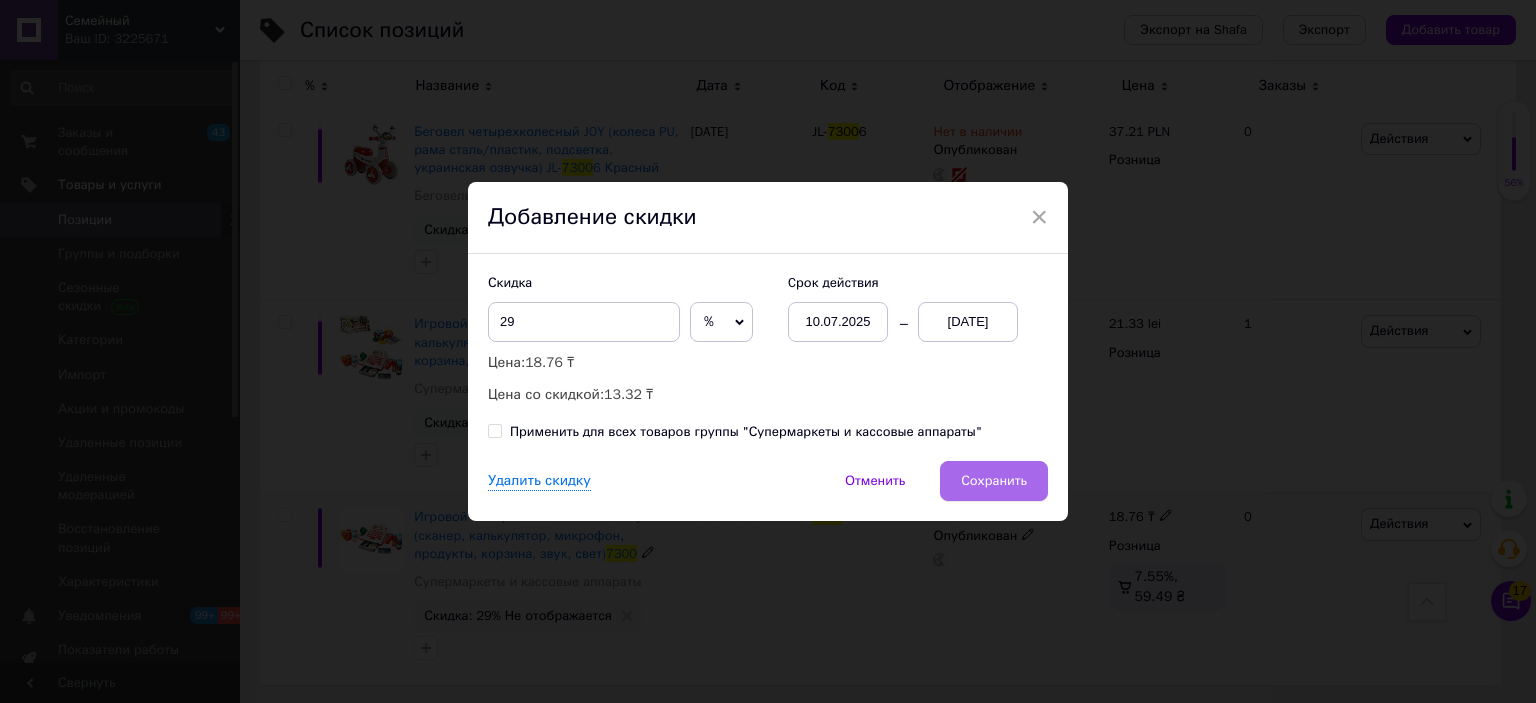 click on "Сохранить" at bounding box center (994, 481) 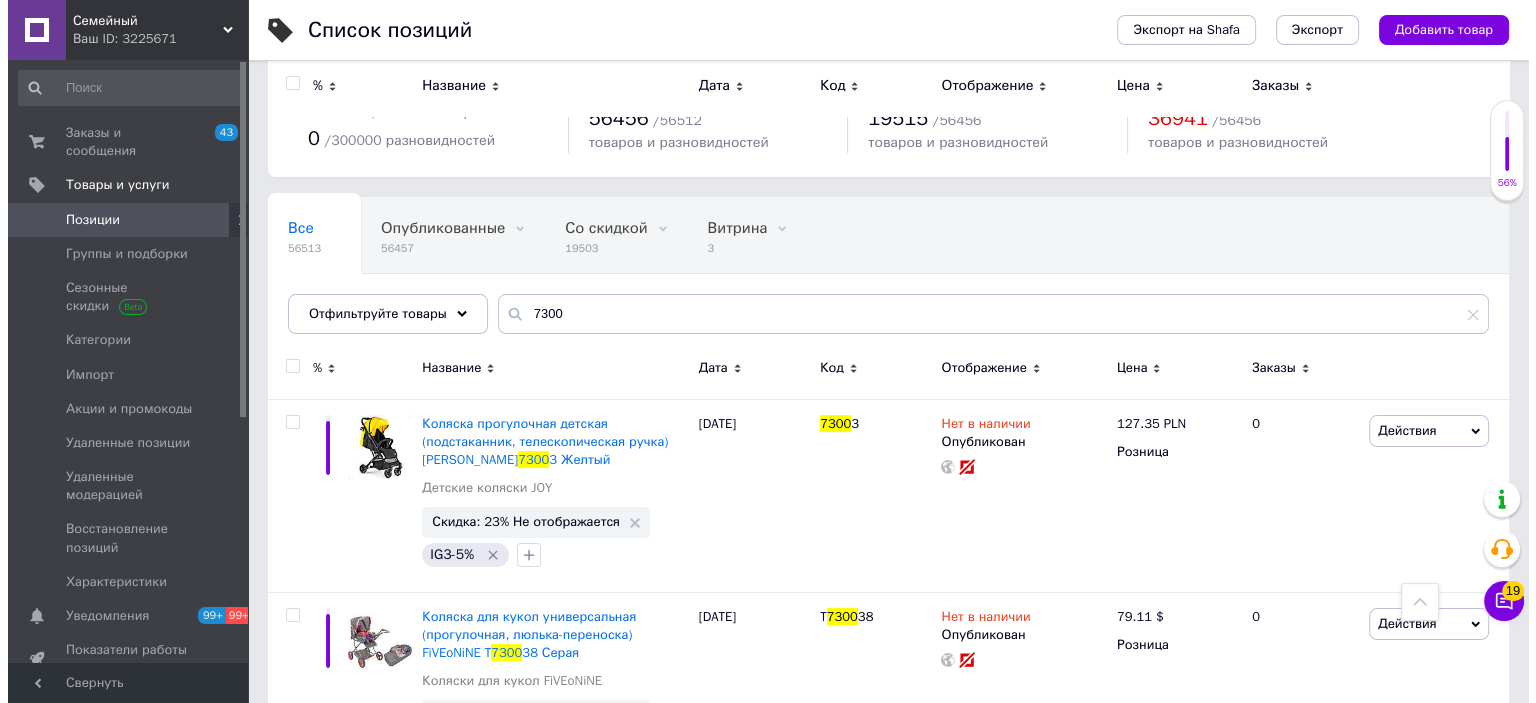 scroll, scrollTop: 0, scrollLeft: 0, axis: both 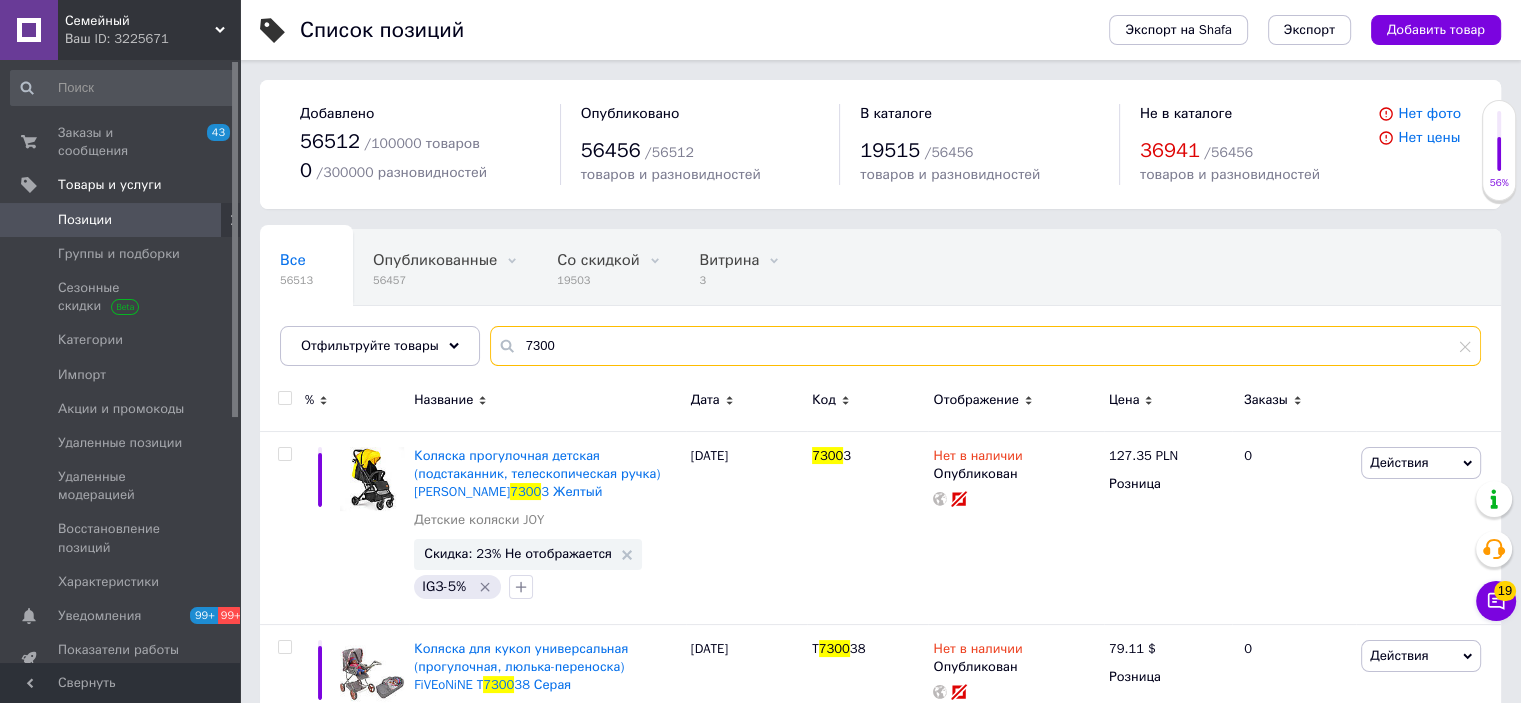 click on "7300" at bounding box center [985, 346] 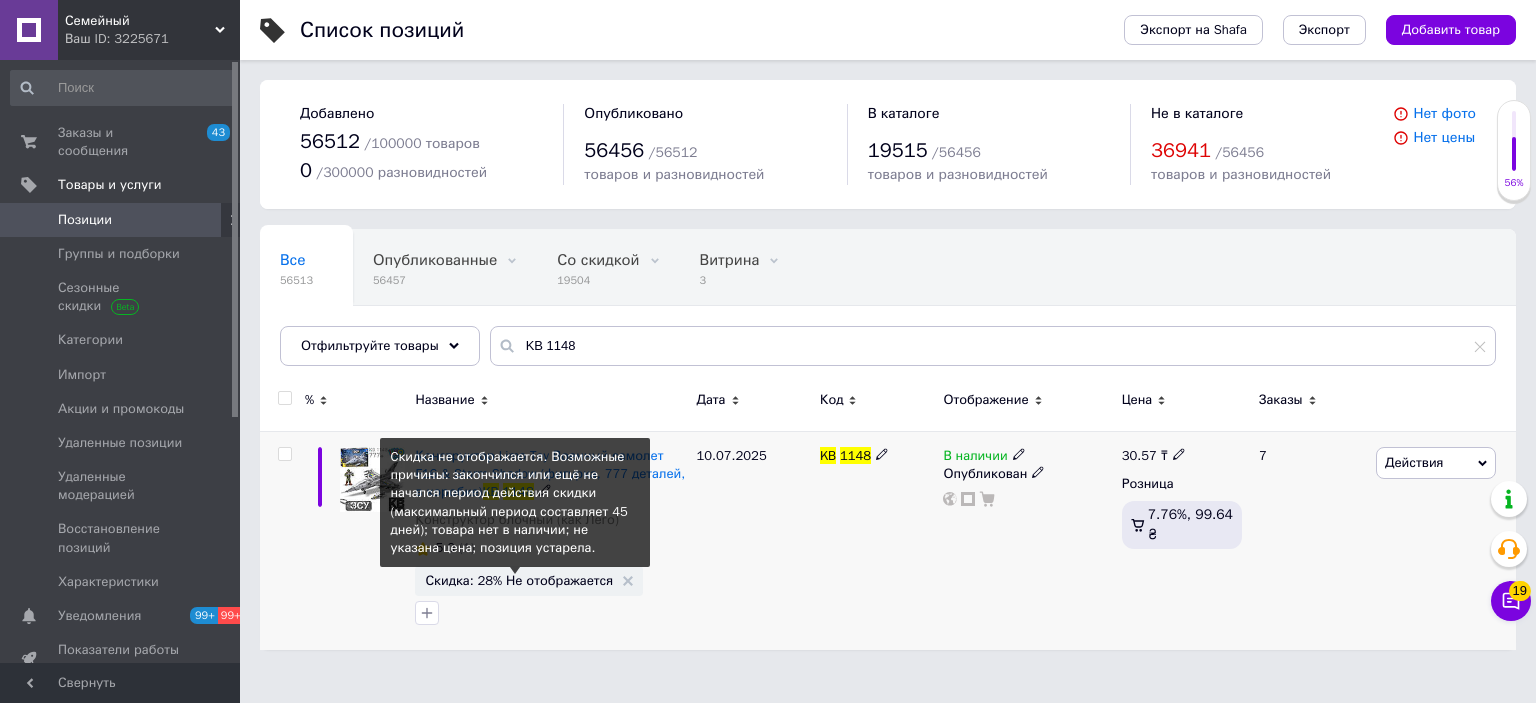 click on "Скидка: 28% Не отображается" at bounding box center (519, 580) 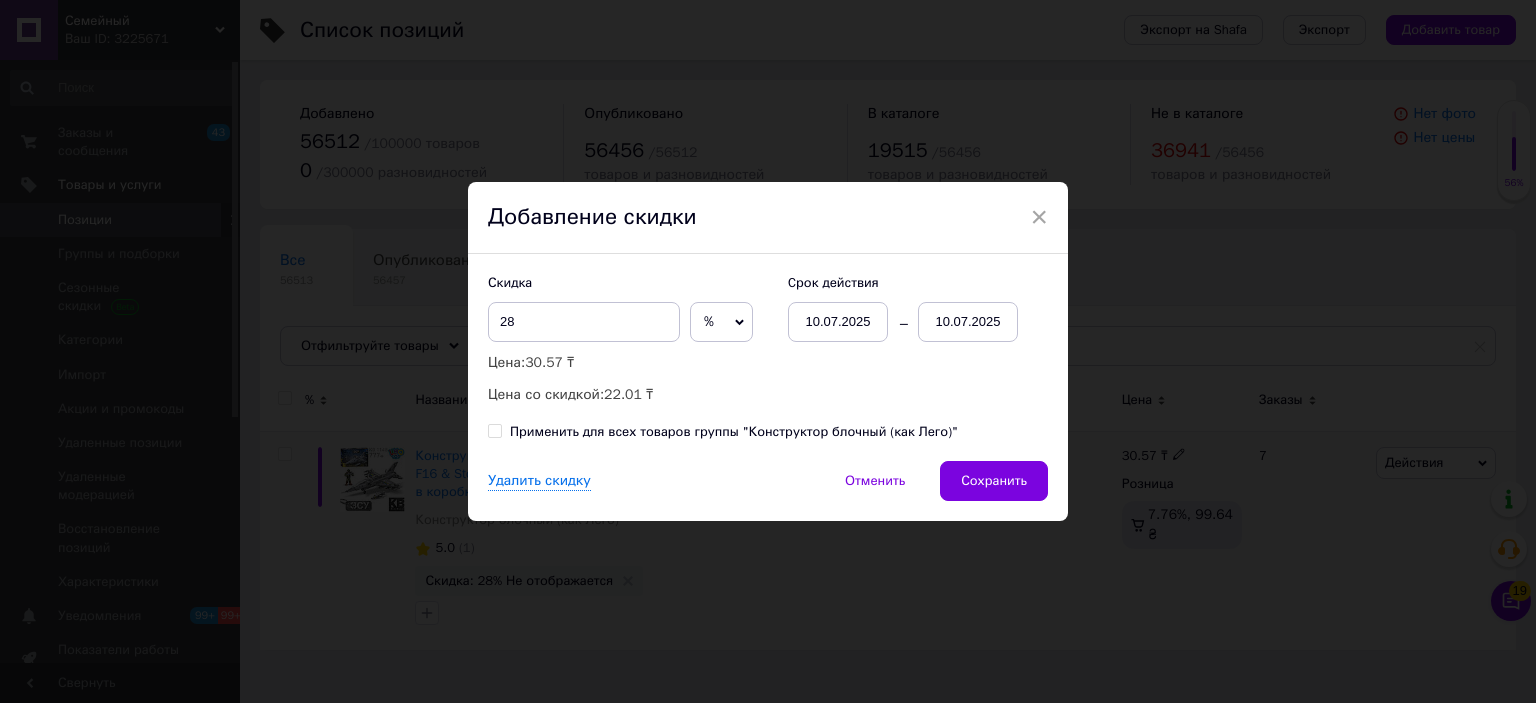 click on "10.07.2025" at bounding box center (968, 322) 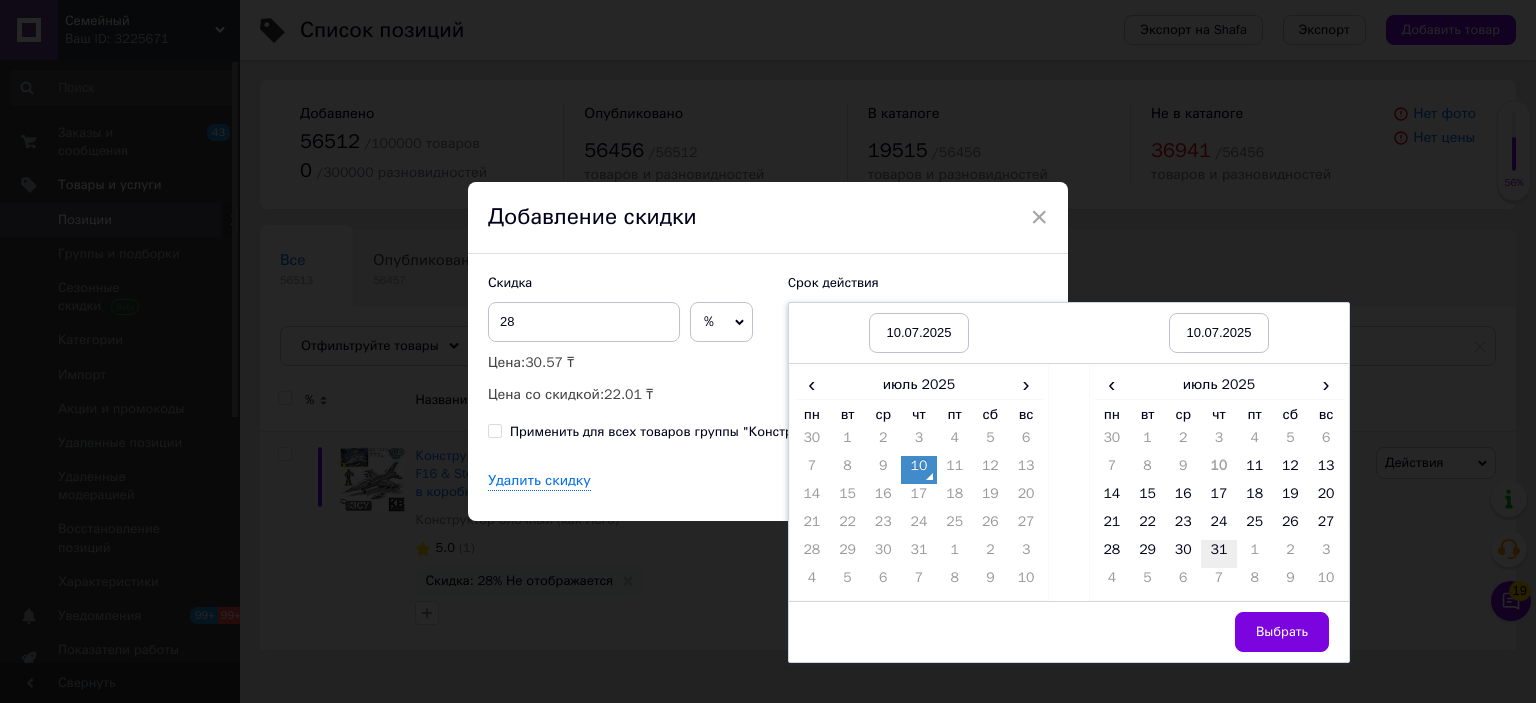 click on "31" at bounding box center (1219, 554) 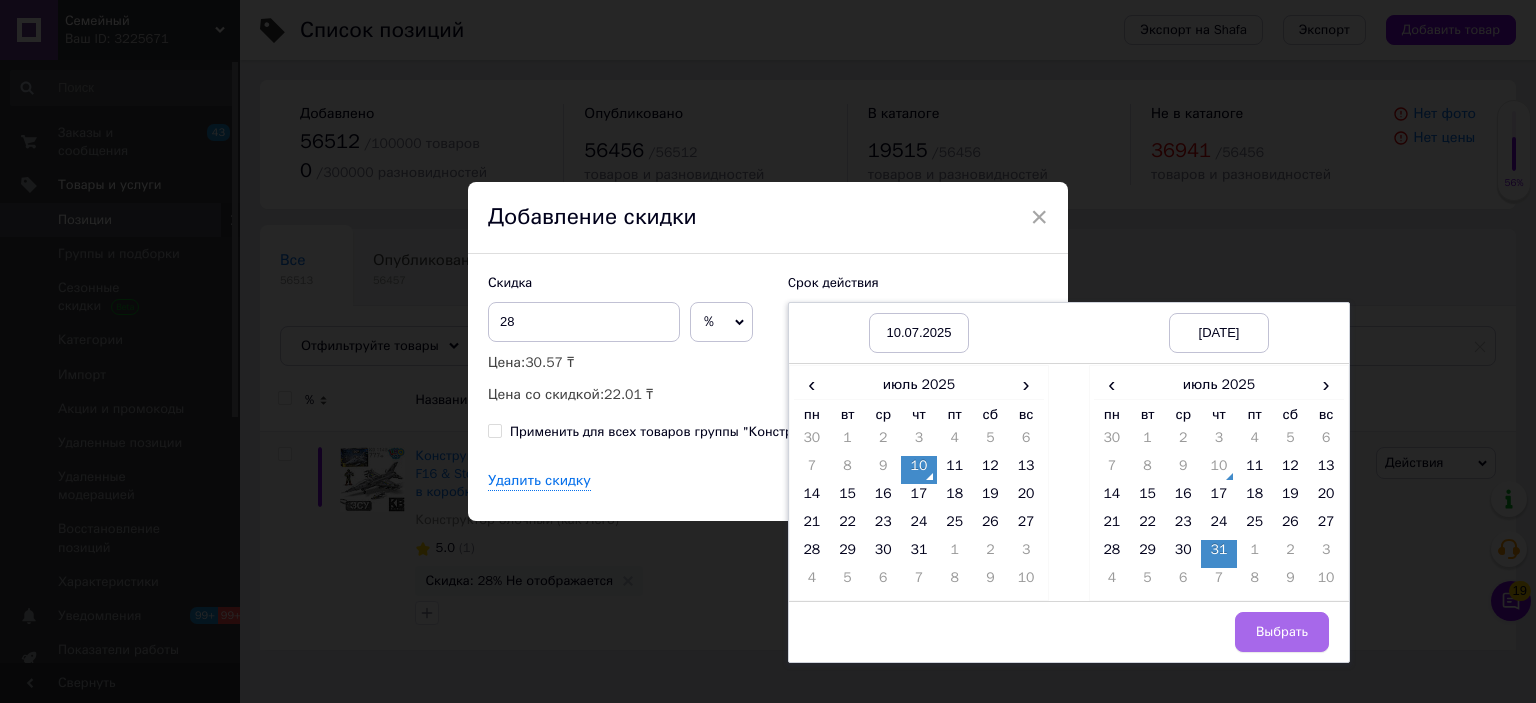 click on "Выбрать" at bounding box center [1282, 632] 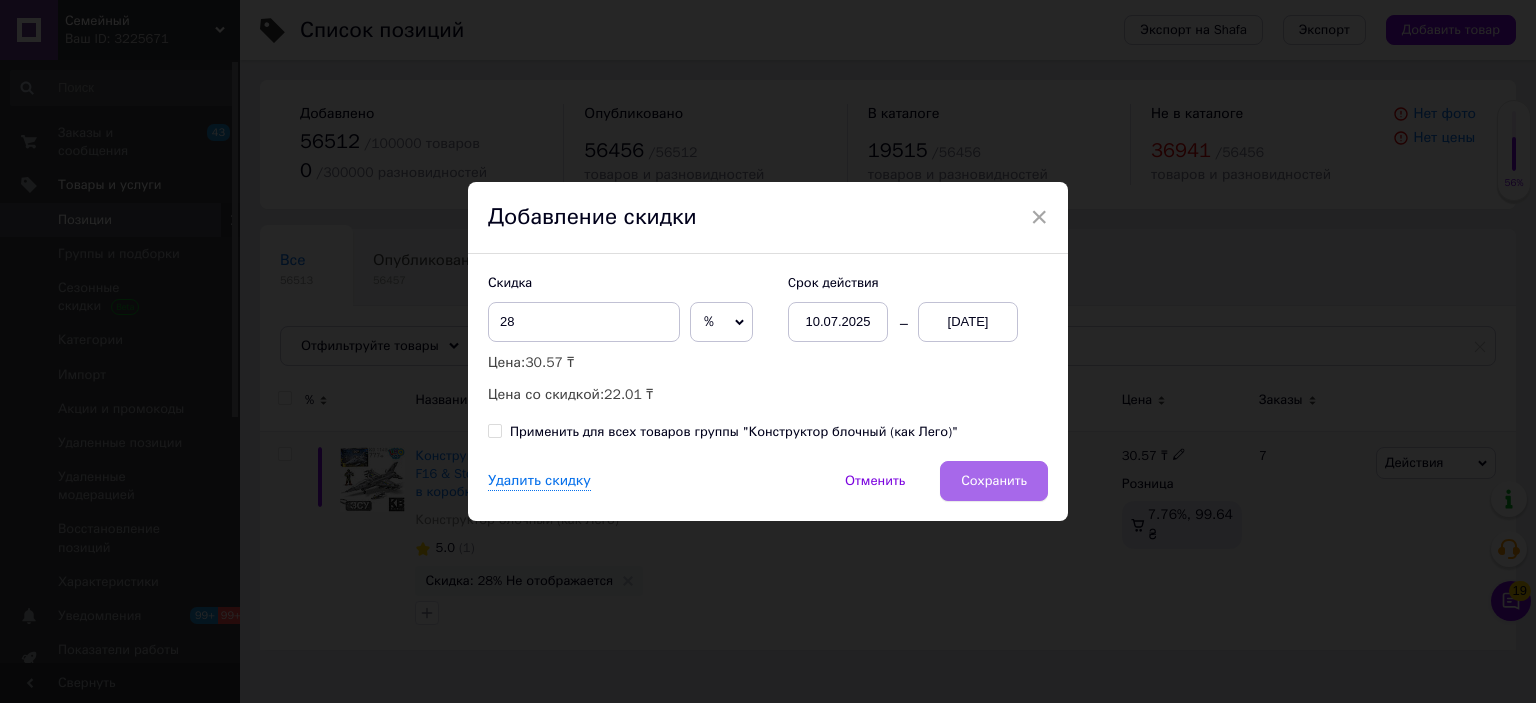 click on "Сохранить" at bounding box center (994, 481) 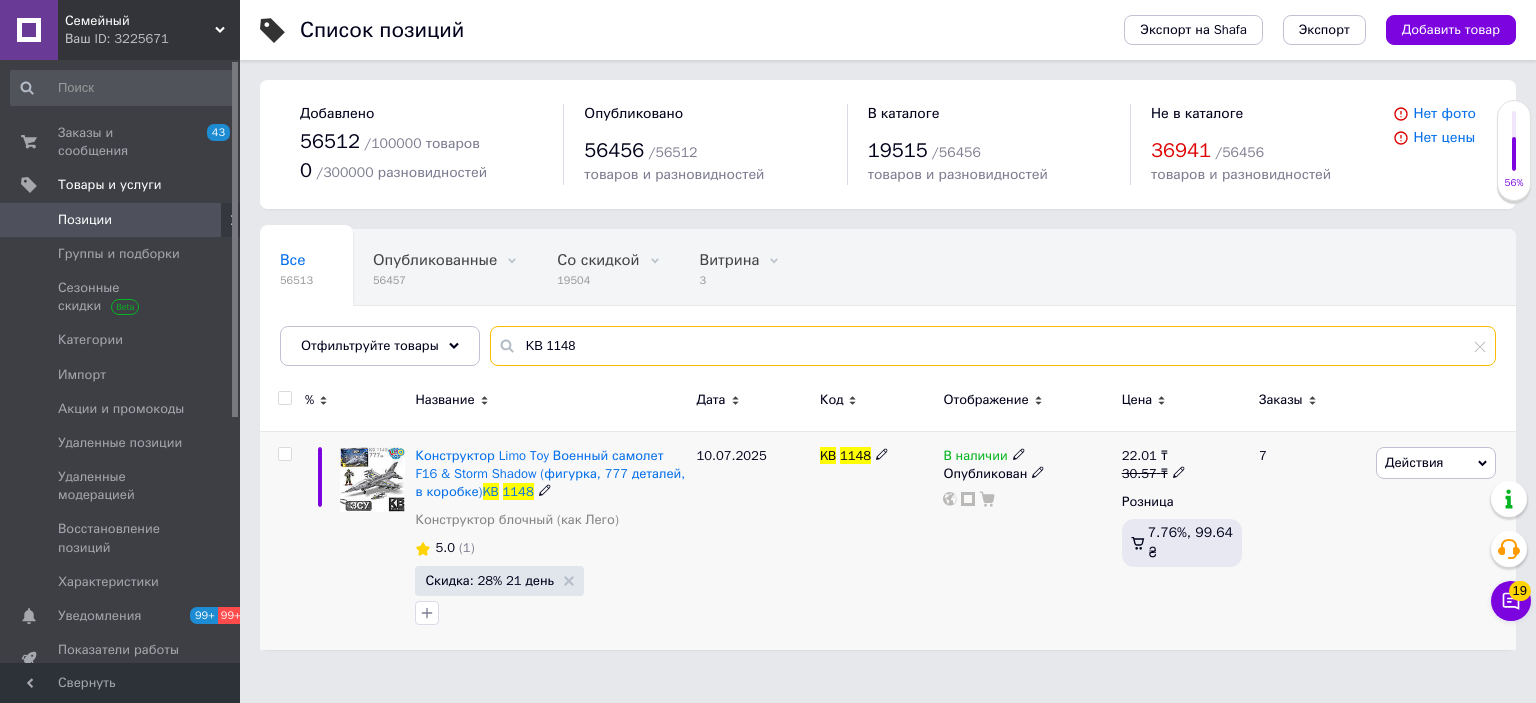 click on "KB 1148" at bounding box center (993, 346) 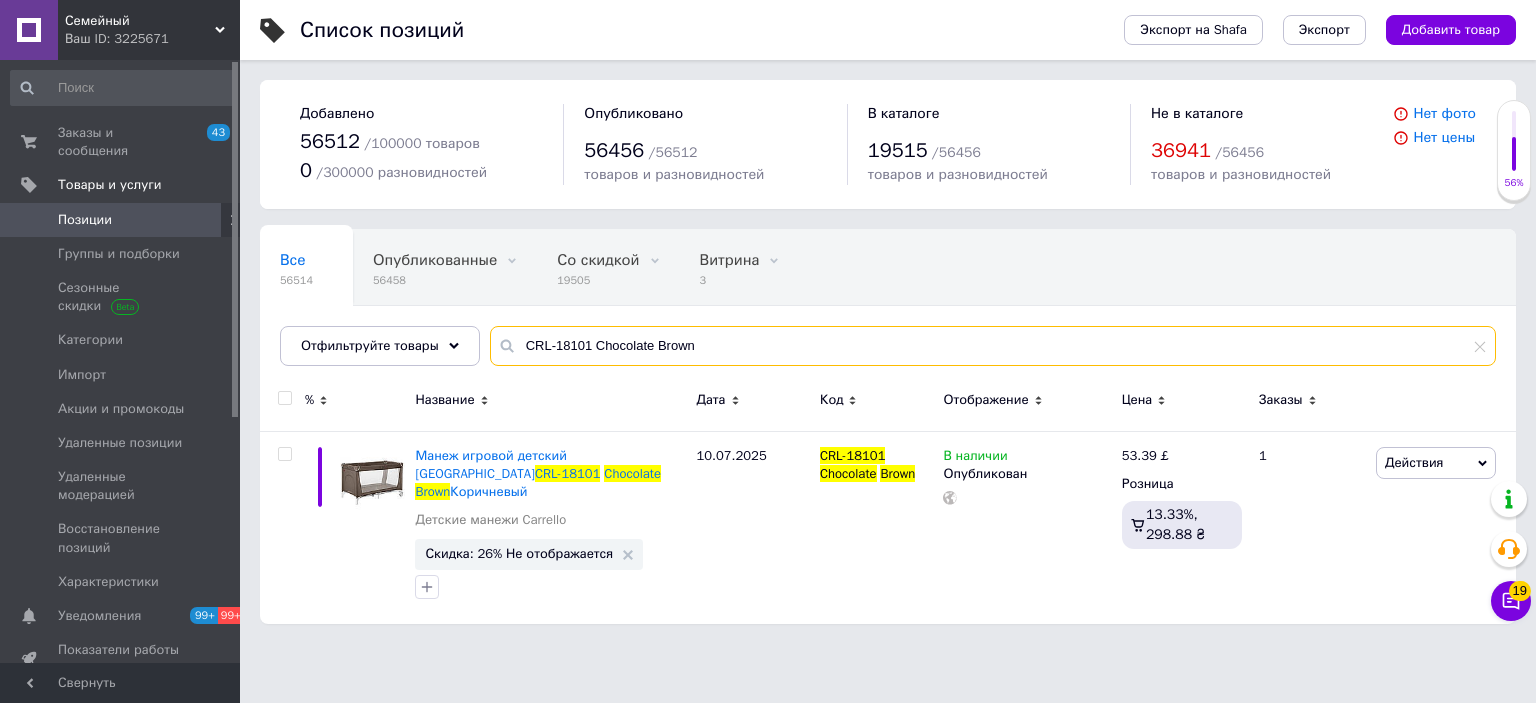 type on "CRL-18101 Chocolate Brown" 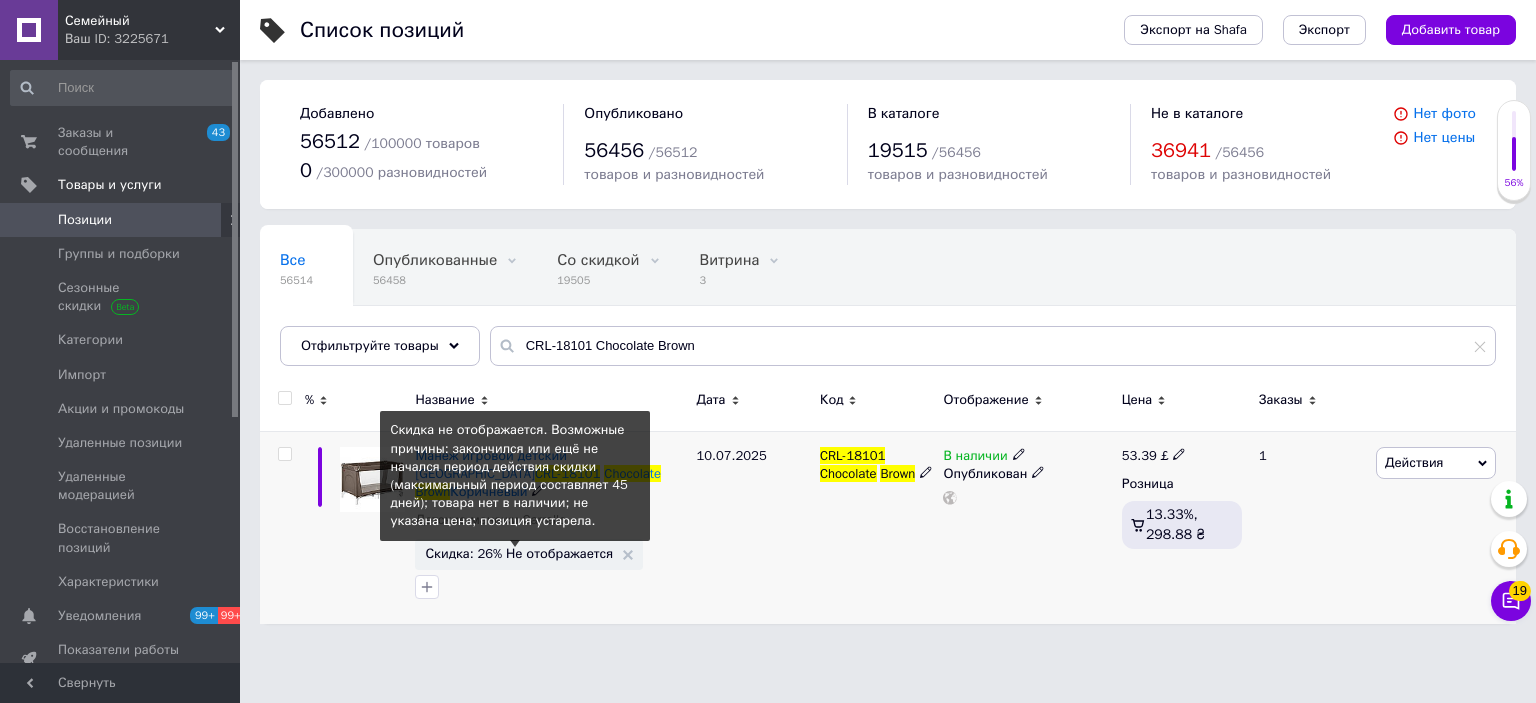 click on "Скидка: 26% Не отображается" at bounding box center (519, 553) 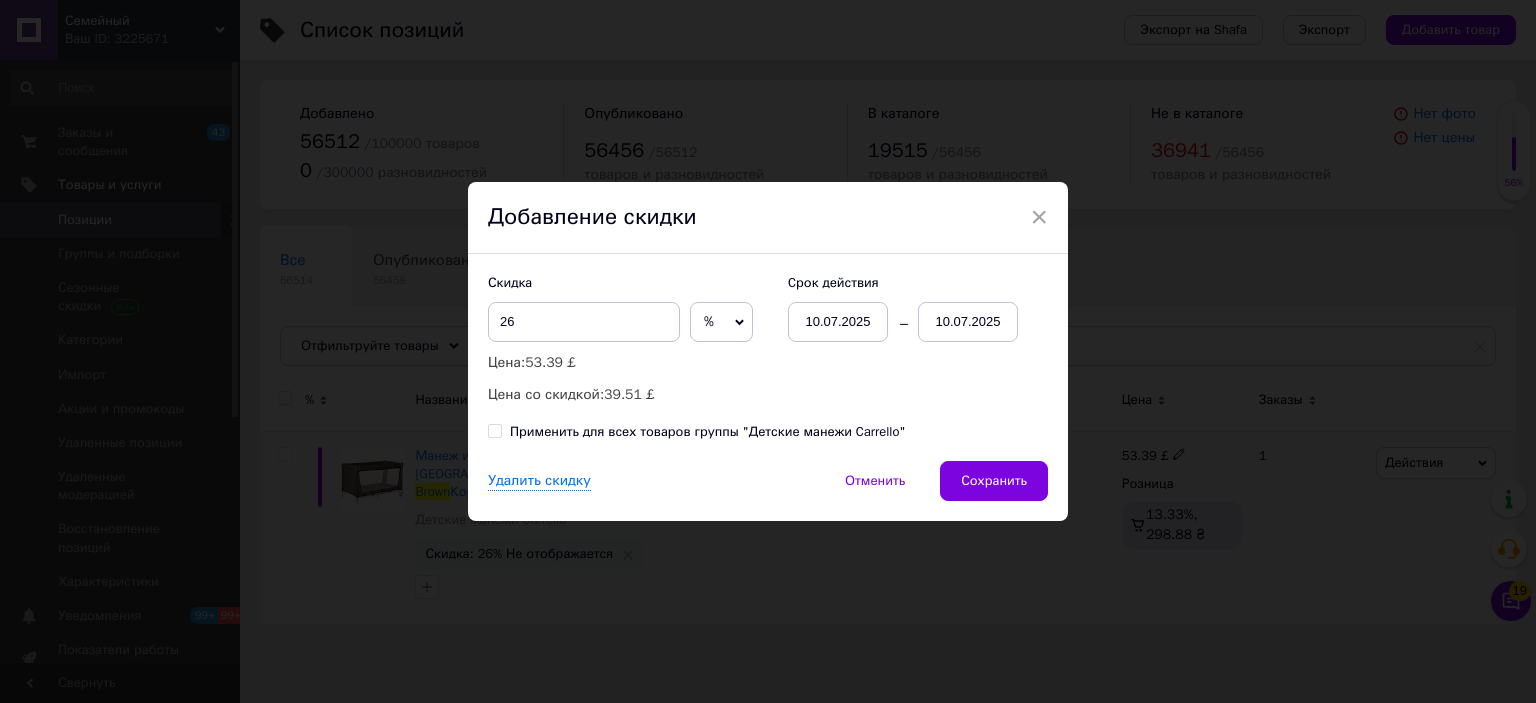 click on "10.07.2025" at bounding box center [968, 322] 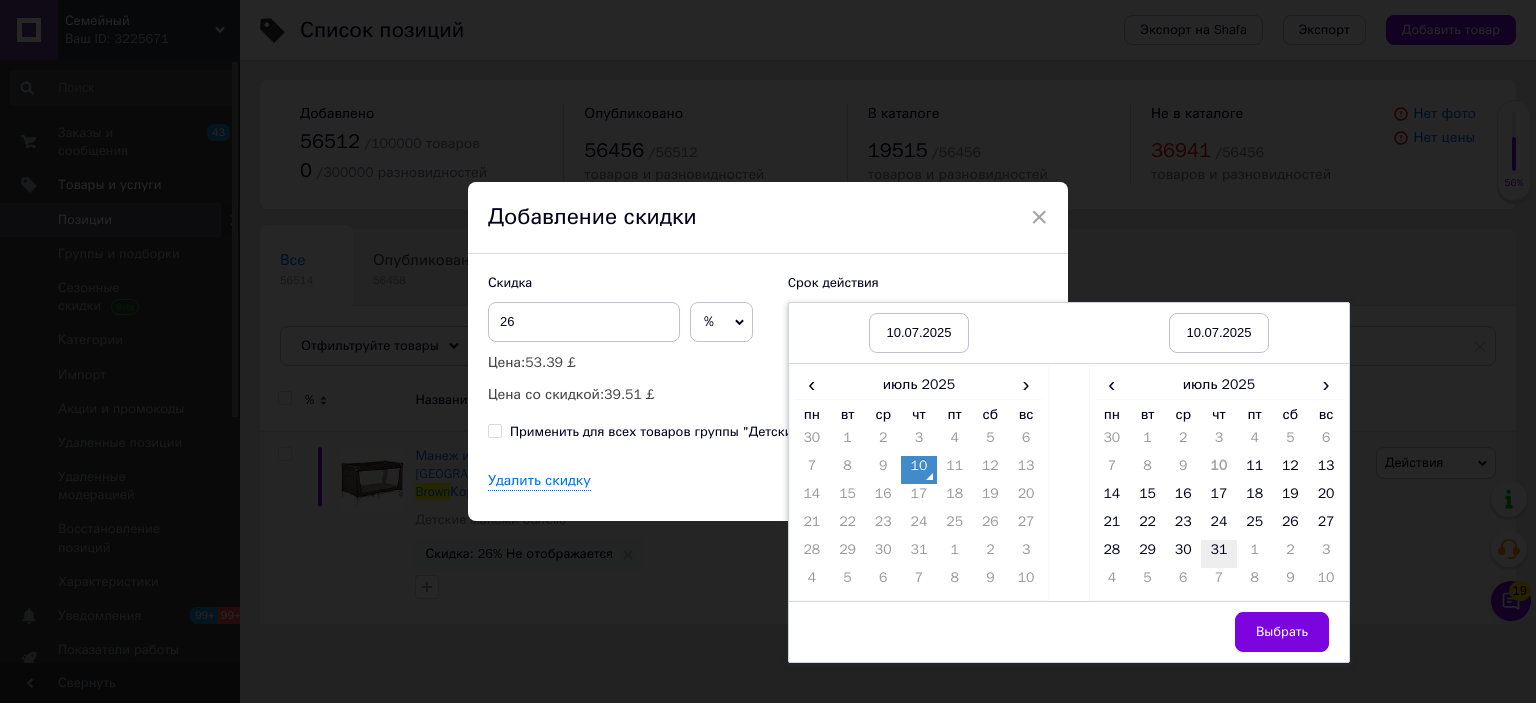 click on "31" at bounding box center [1219, 554] 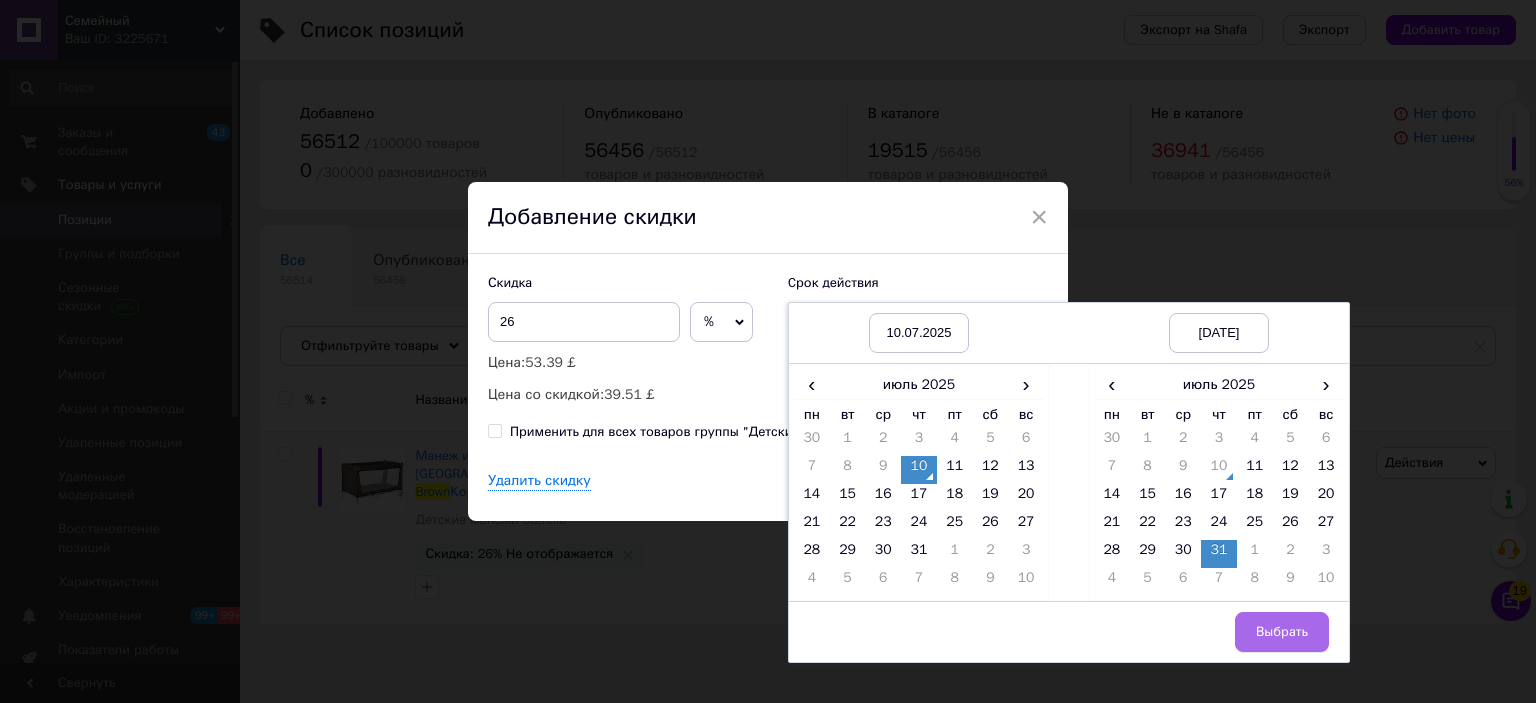 click on "Выбрать" at bounding box center (1282, 632) 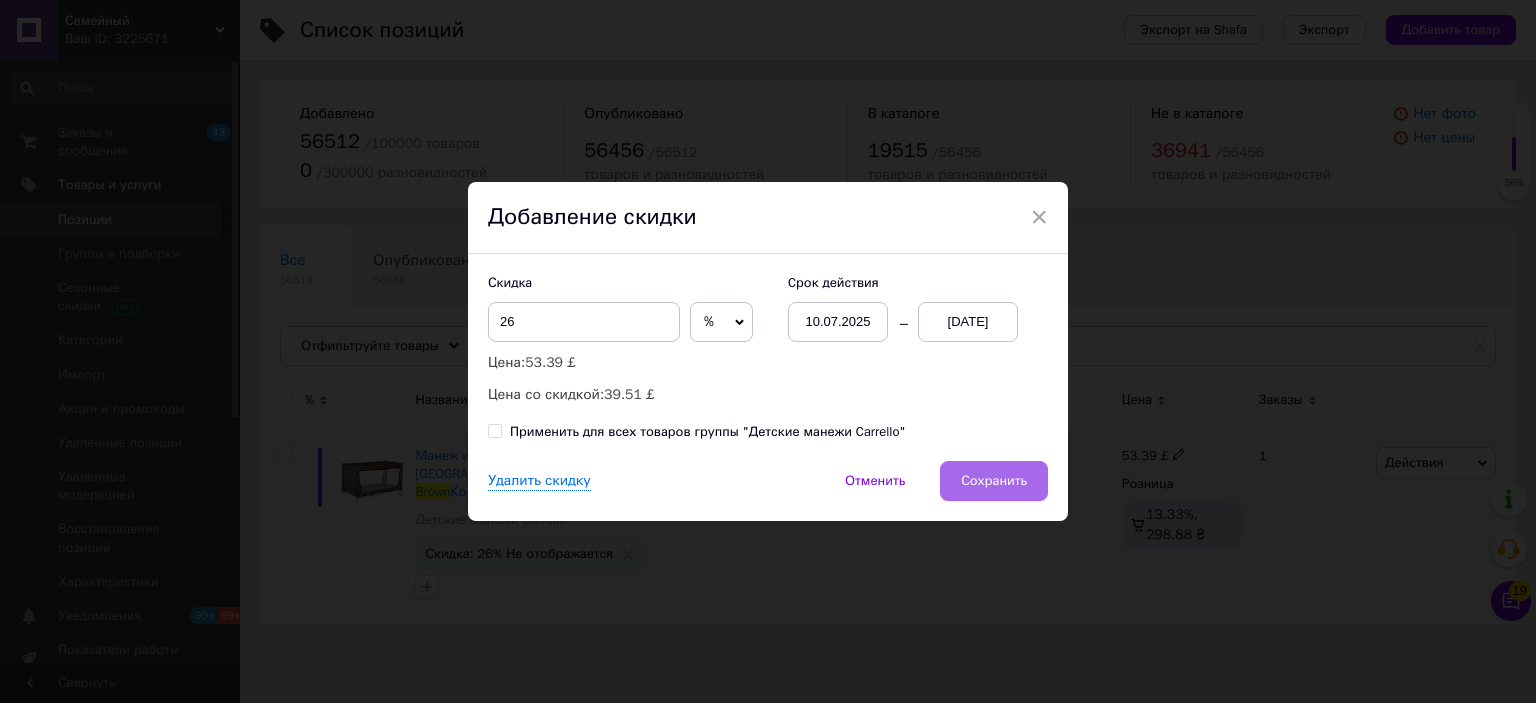 click on "Сохранить" at bounding box center [994, 481] 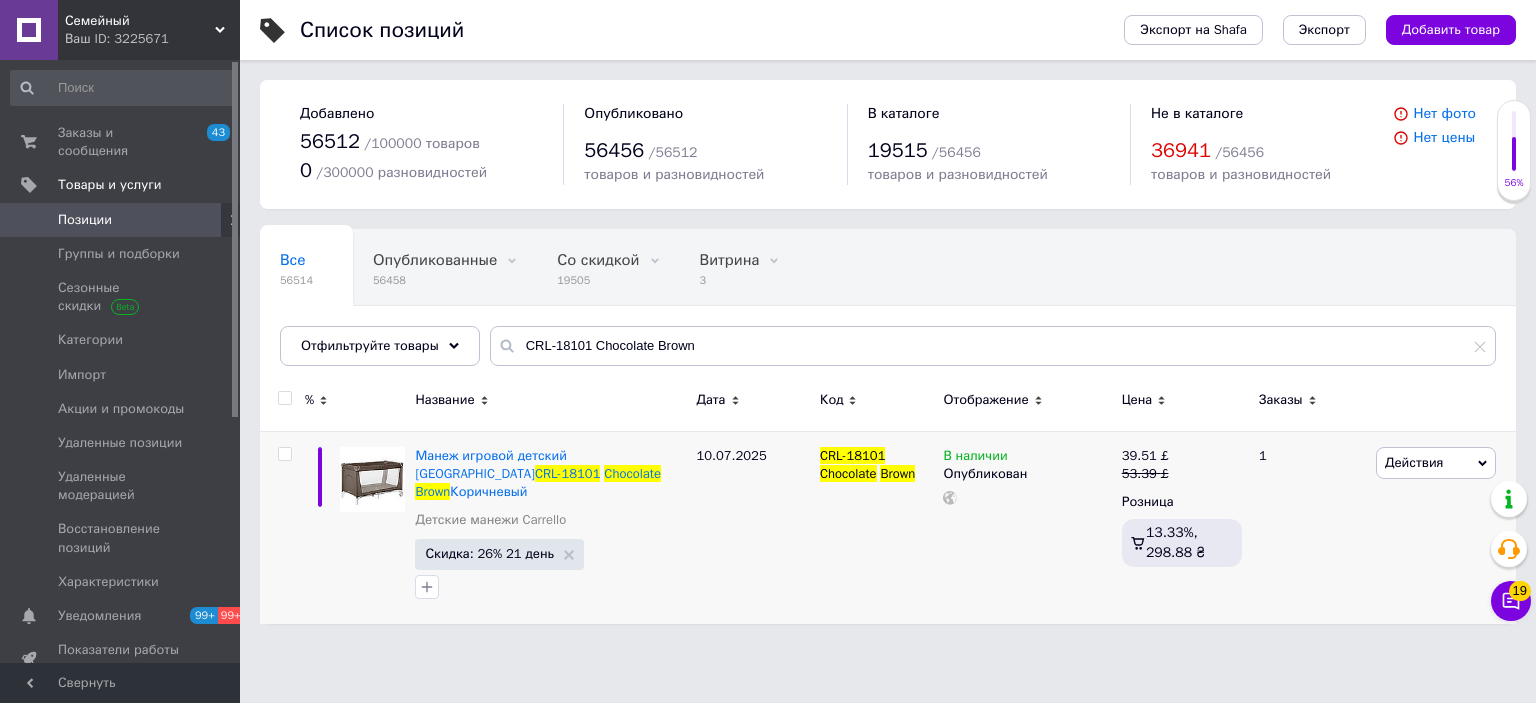 click on "Семейный" at bounding box center (140, 21) 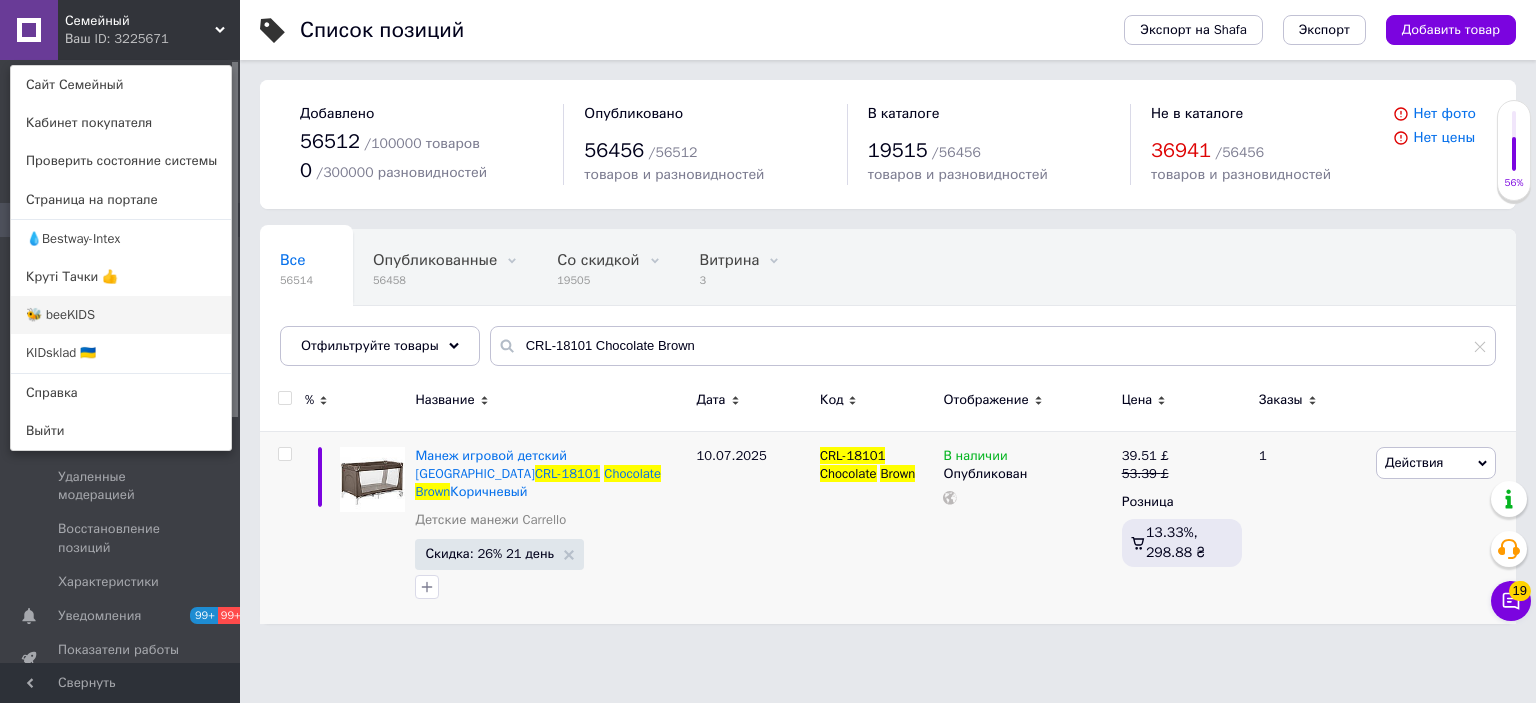 click on "🐝 beeKIDS" at bounding box center (121, 315) 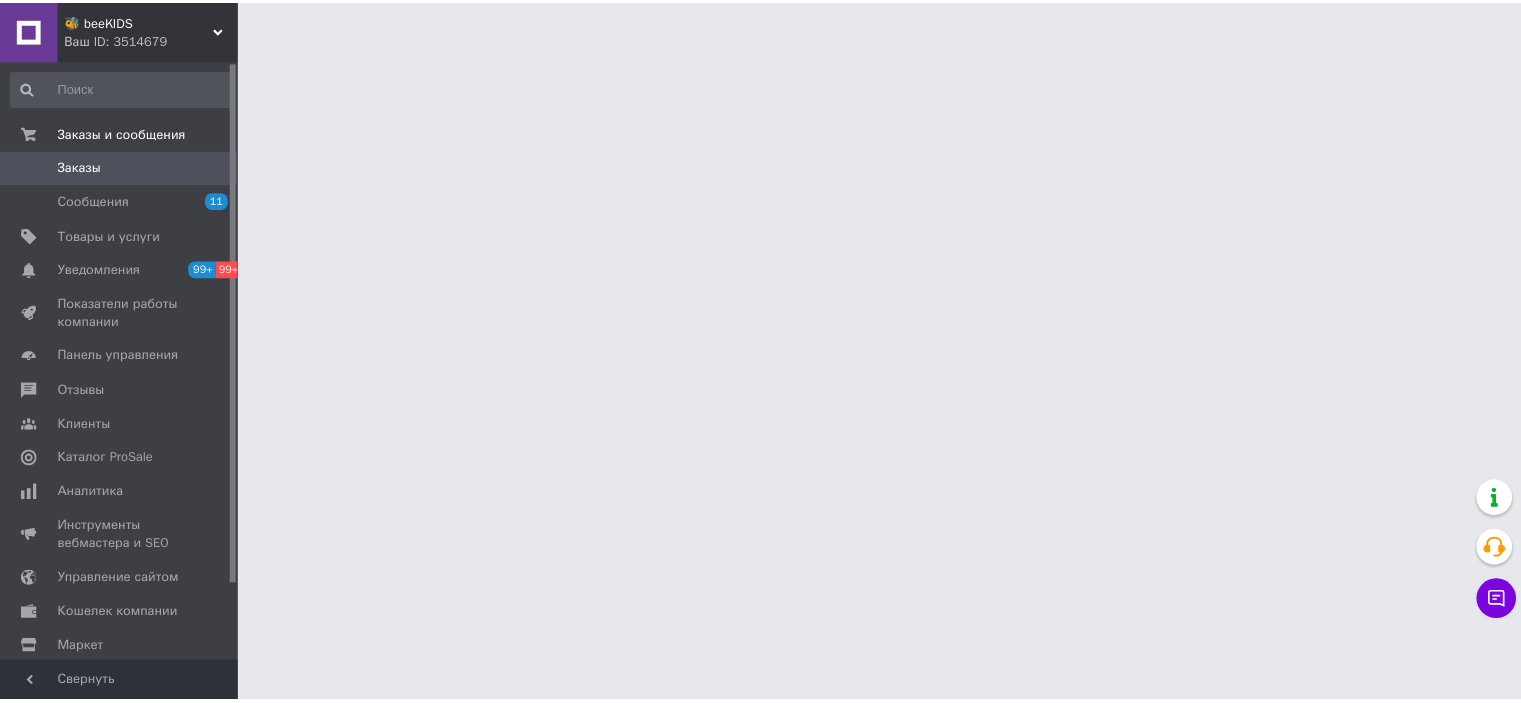 scroll, scrollTop: 0, scrollLeft: 0, axis: both 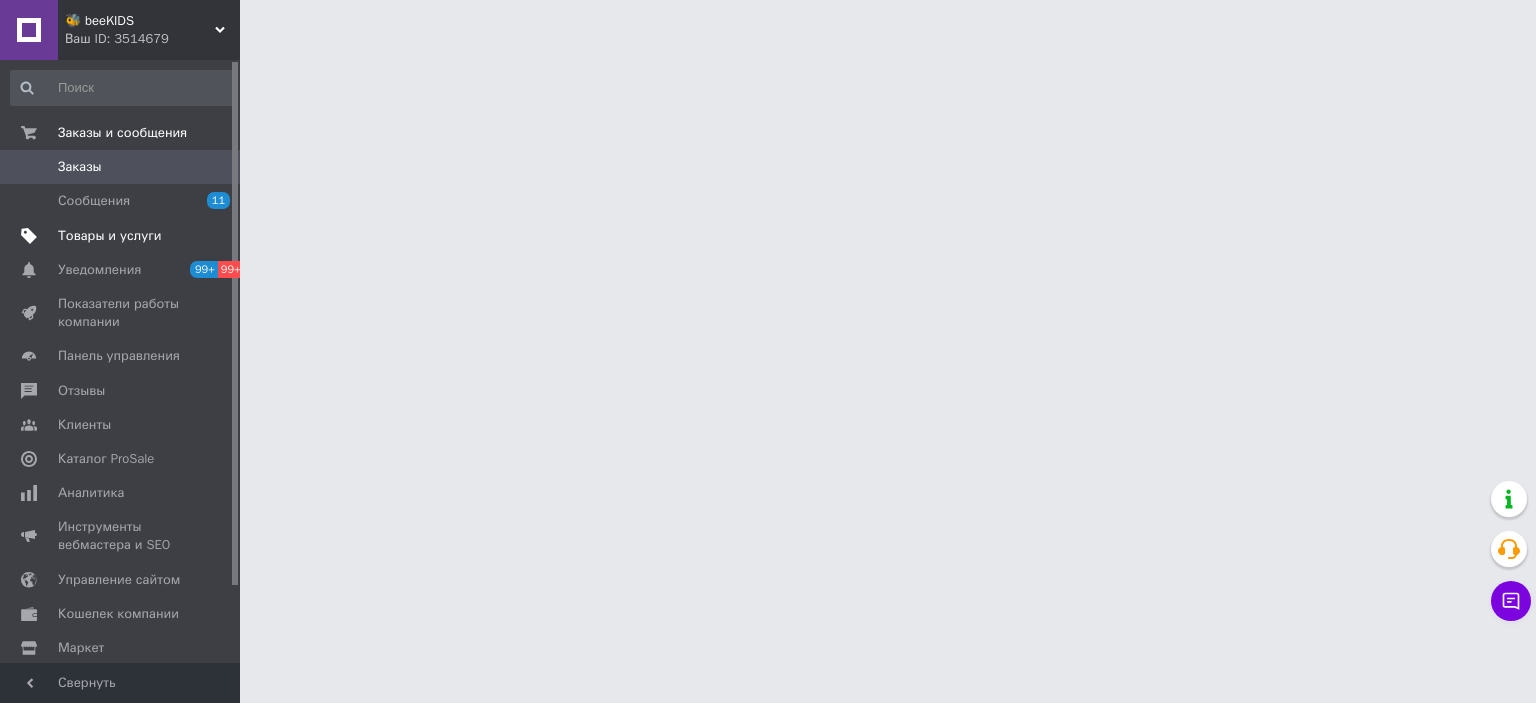 click on "Товары и услуги" at bounding box center [110, 236] 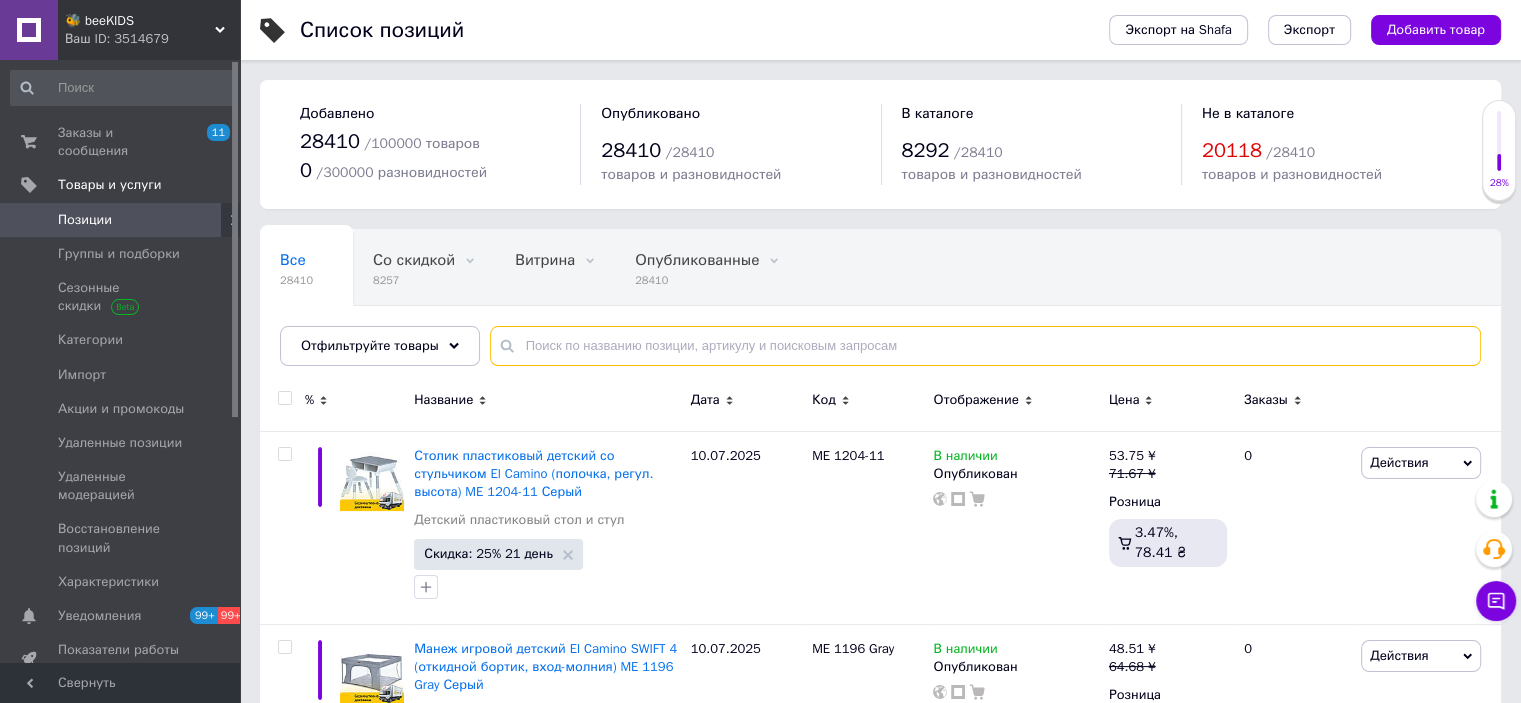 paste on "CRL-18101 Chocolate Brown" 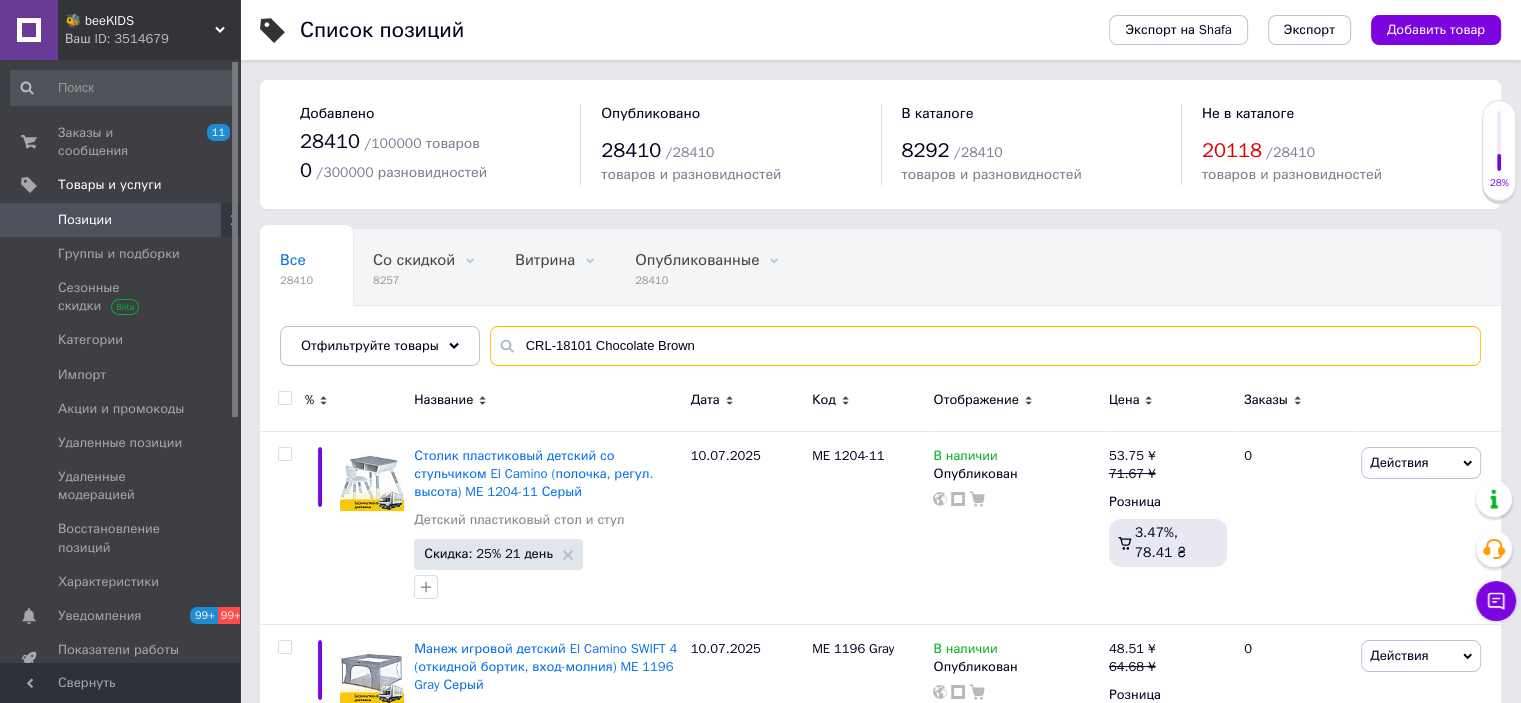 click on "CRL-18101 Chocolate Brown" at bounding box center [985, 346] 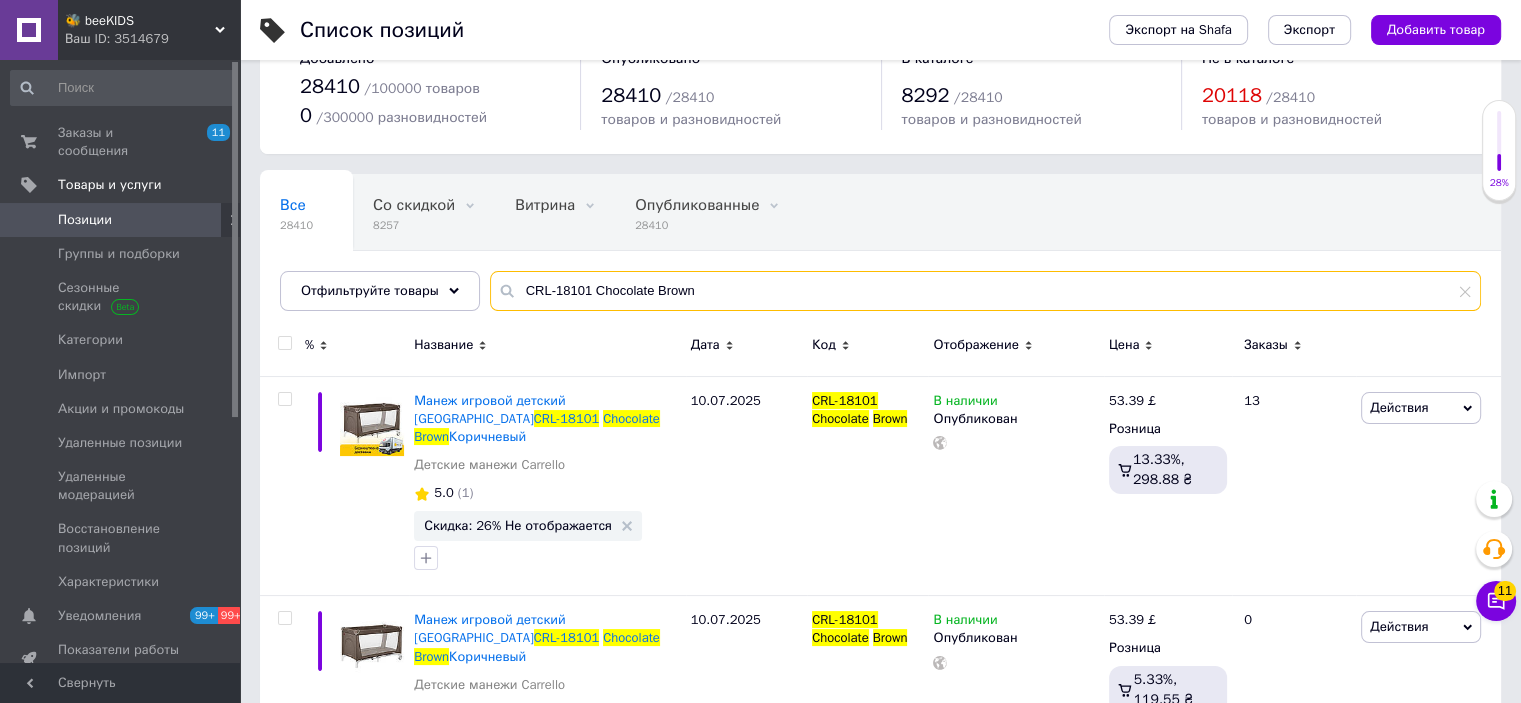 scroll, scrollTop: 122, scrollLeft: 0, axis: vertical 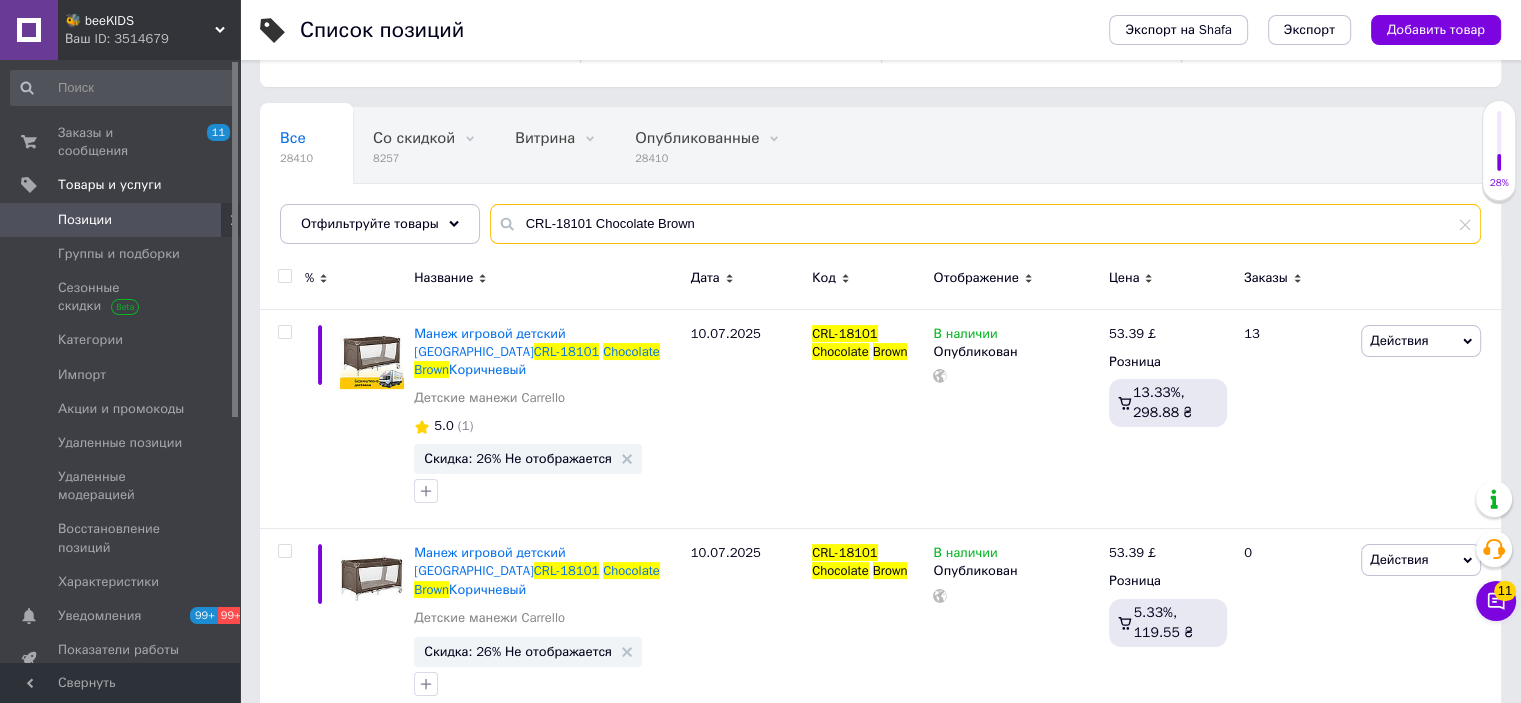 type on "CRL-18101 Chocolate Brown" 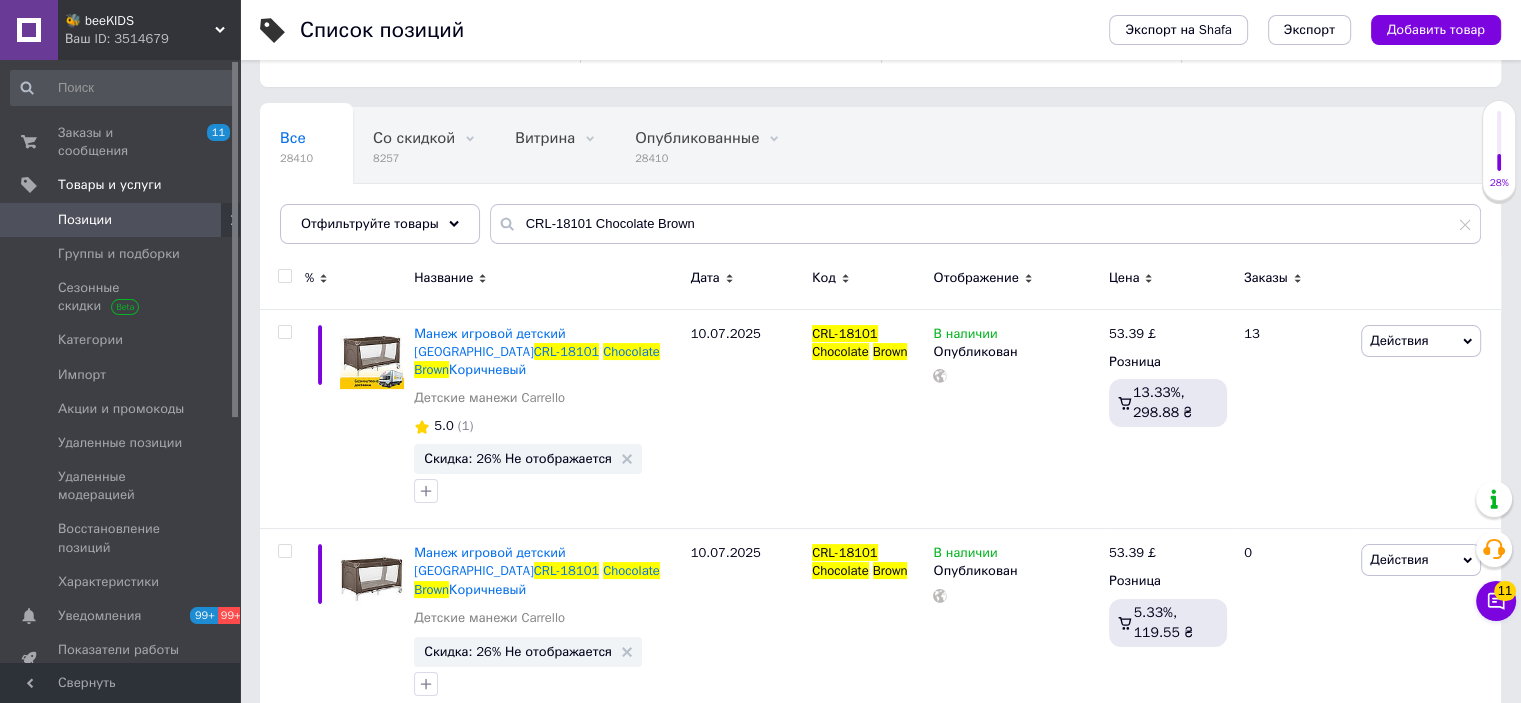 click at bounding box center [285, 276] 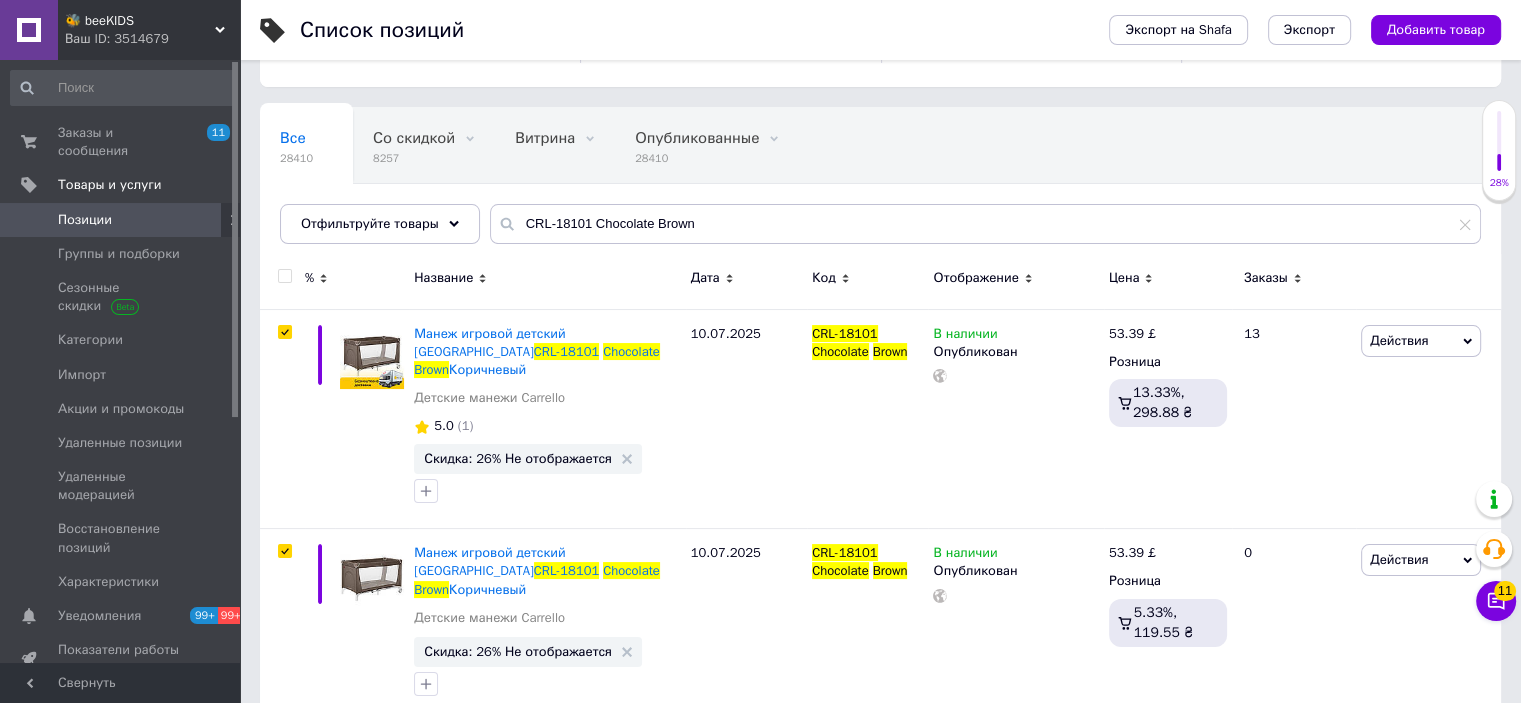 checkbox on "true" 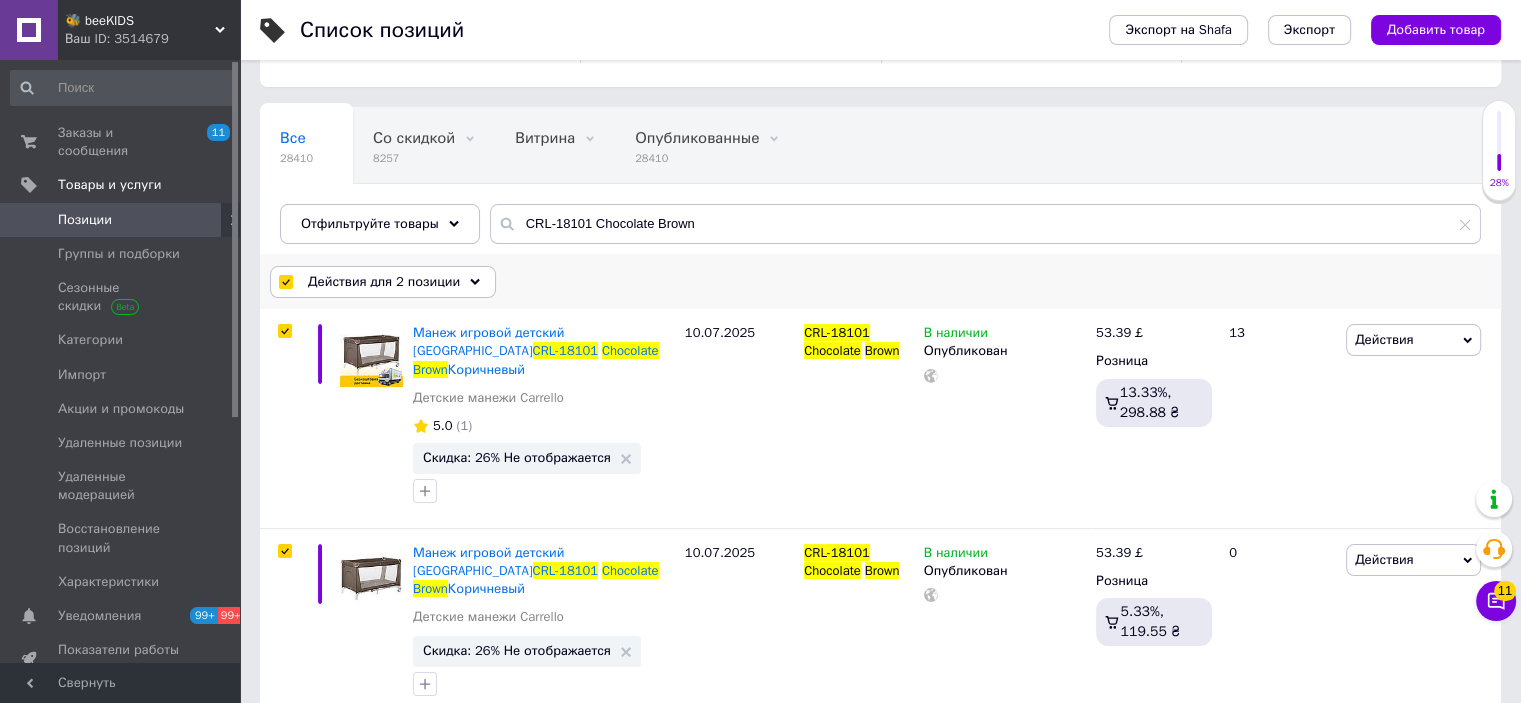 click on "Действия для 2 позиции" at bounding box center [383, 282] 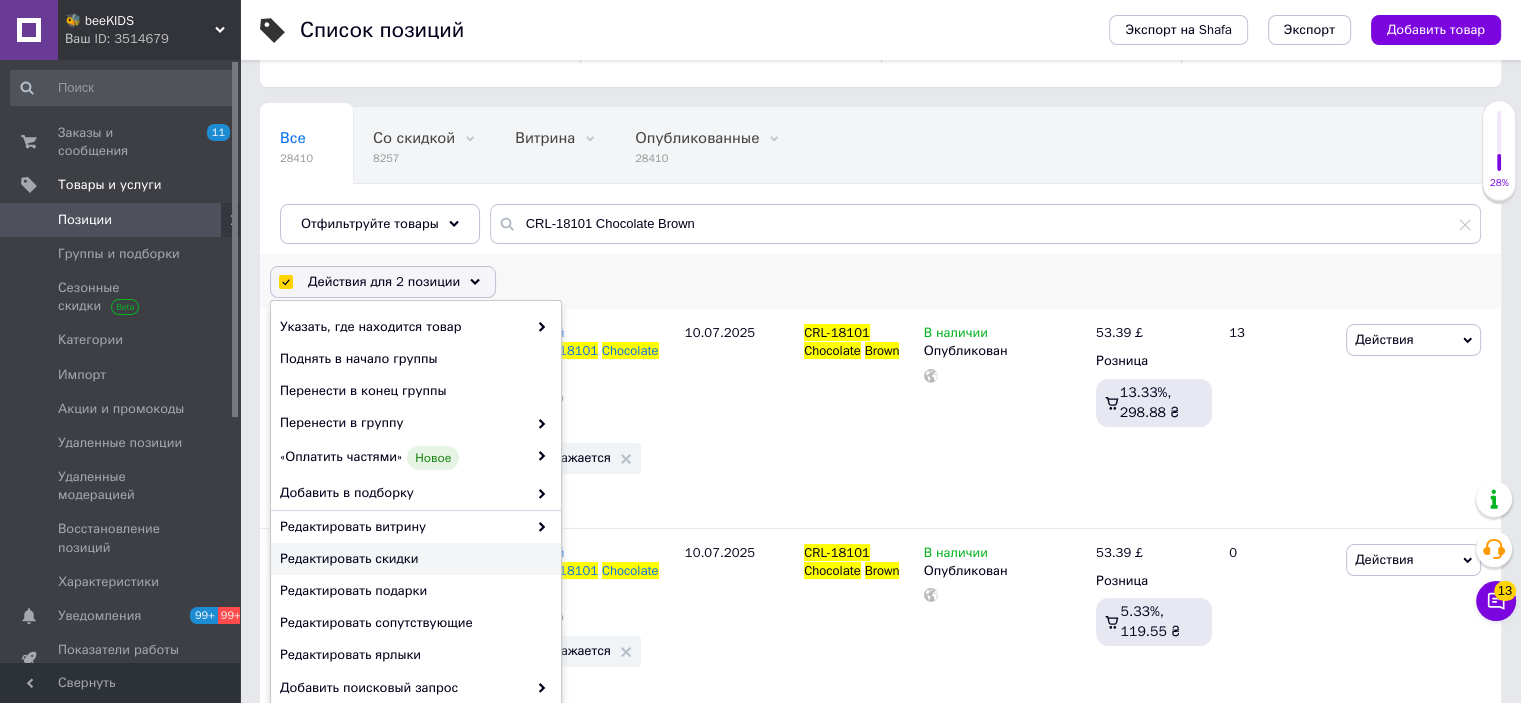 click on "Редактировать скидки" at bounding box center (413, 559) 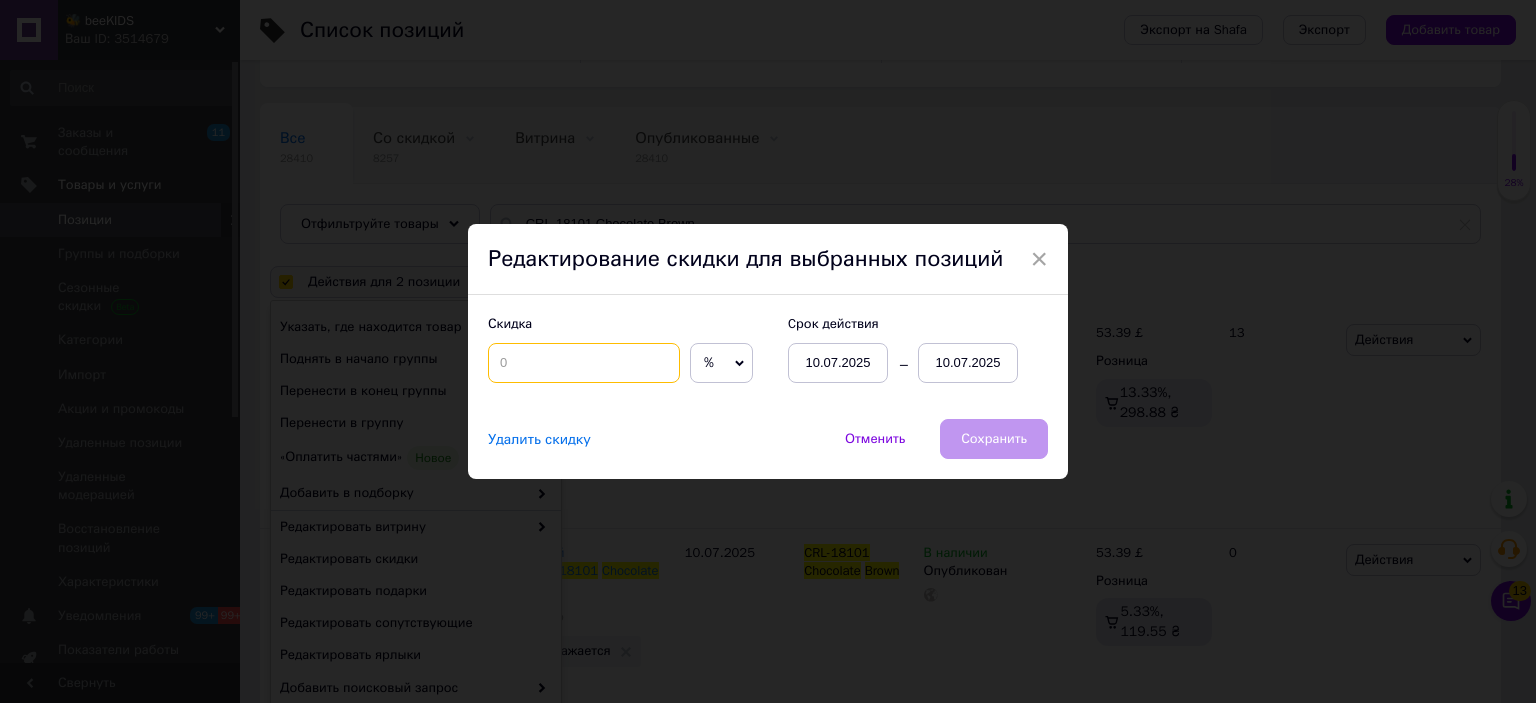click at bounding box center (584, 363) 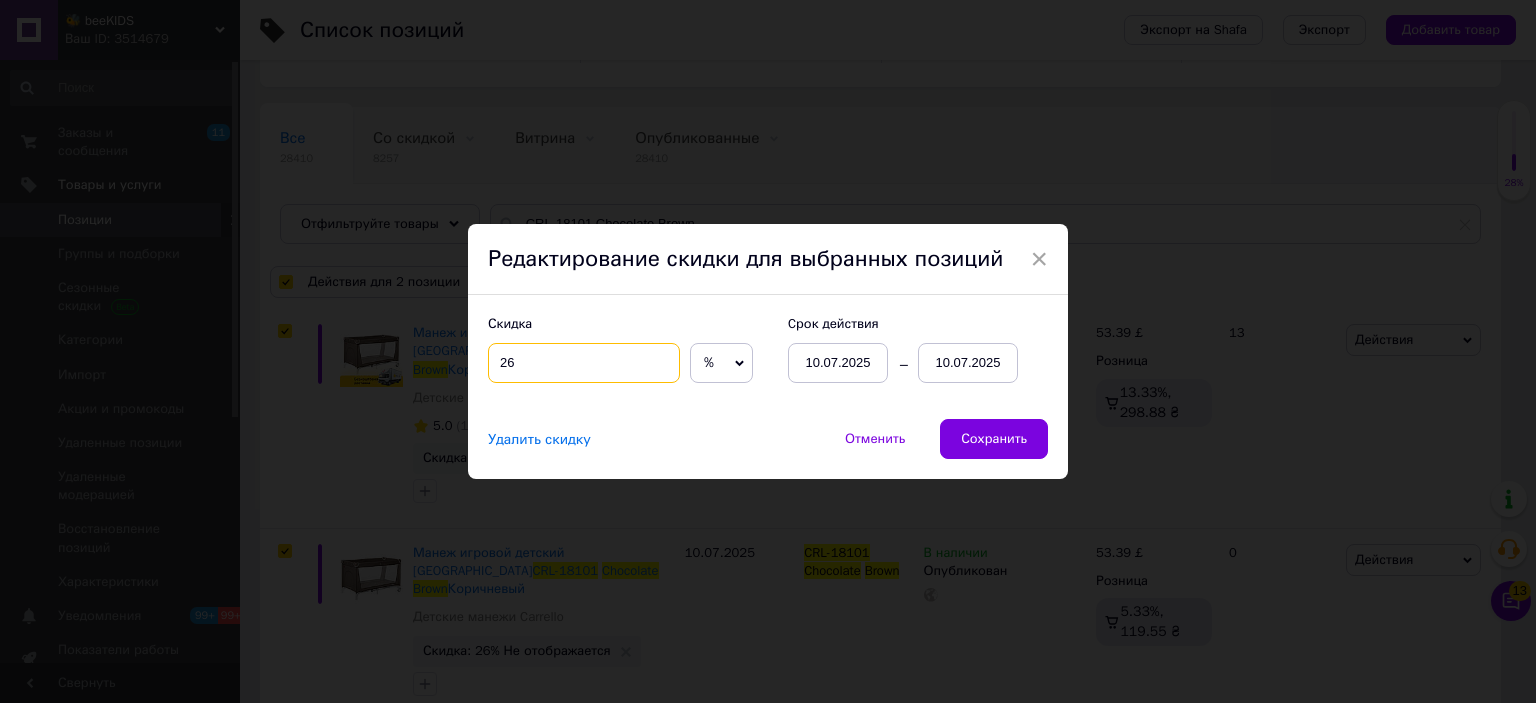 type on "26" 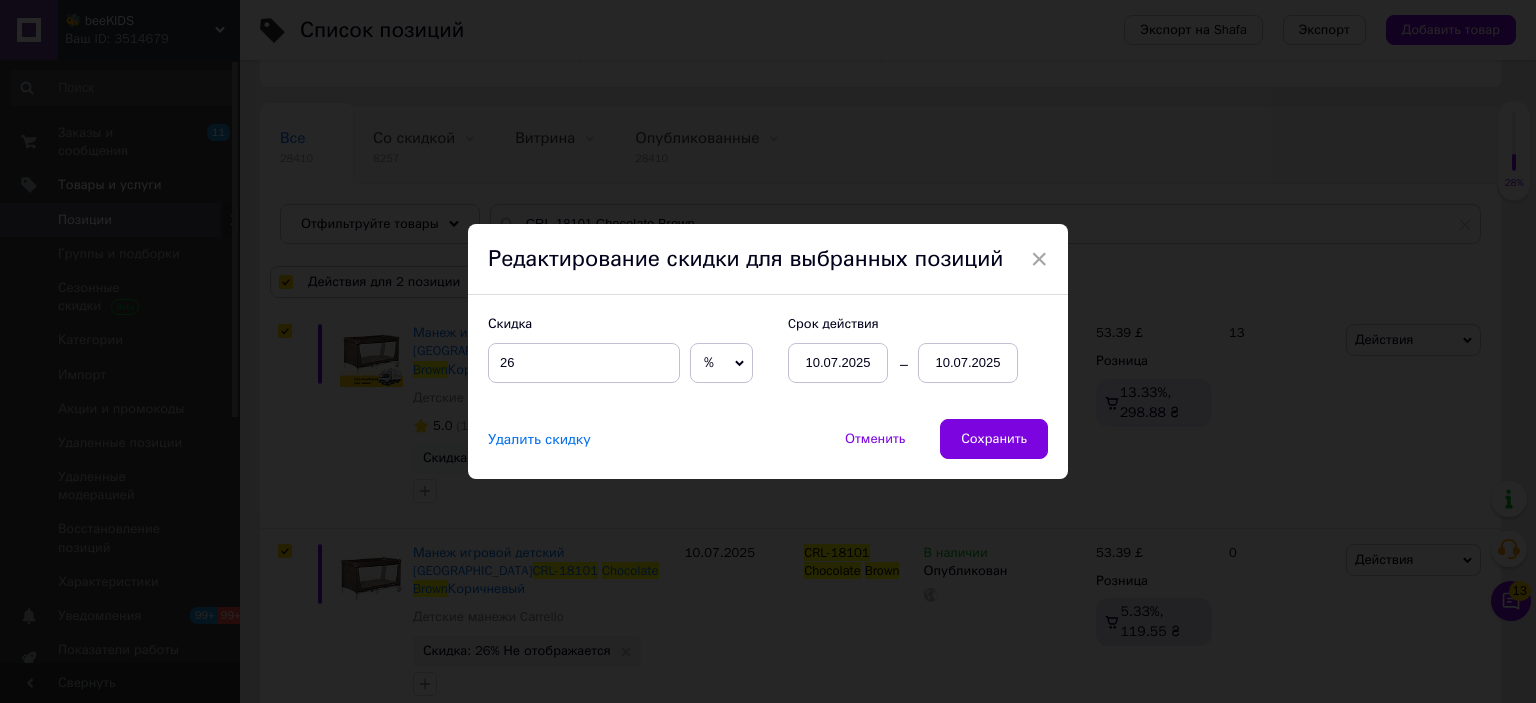 click on "10.07.2025" at bounding box center [968, 363] 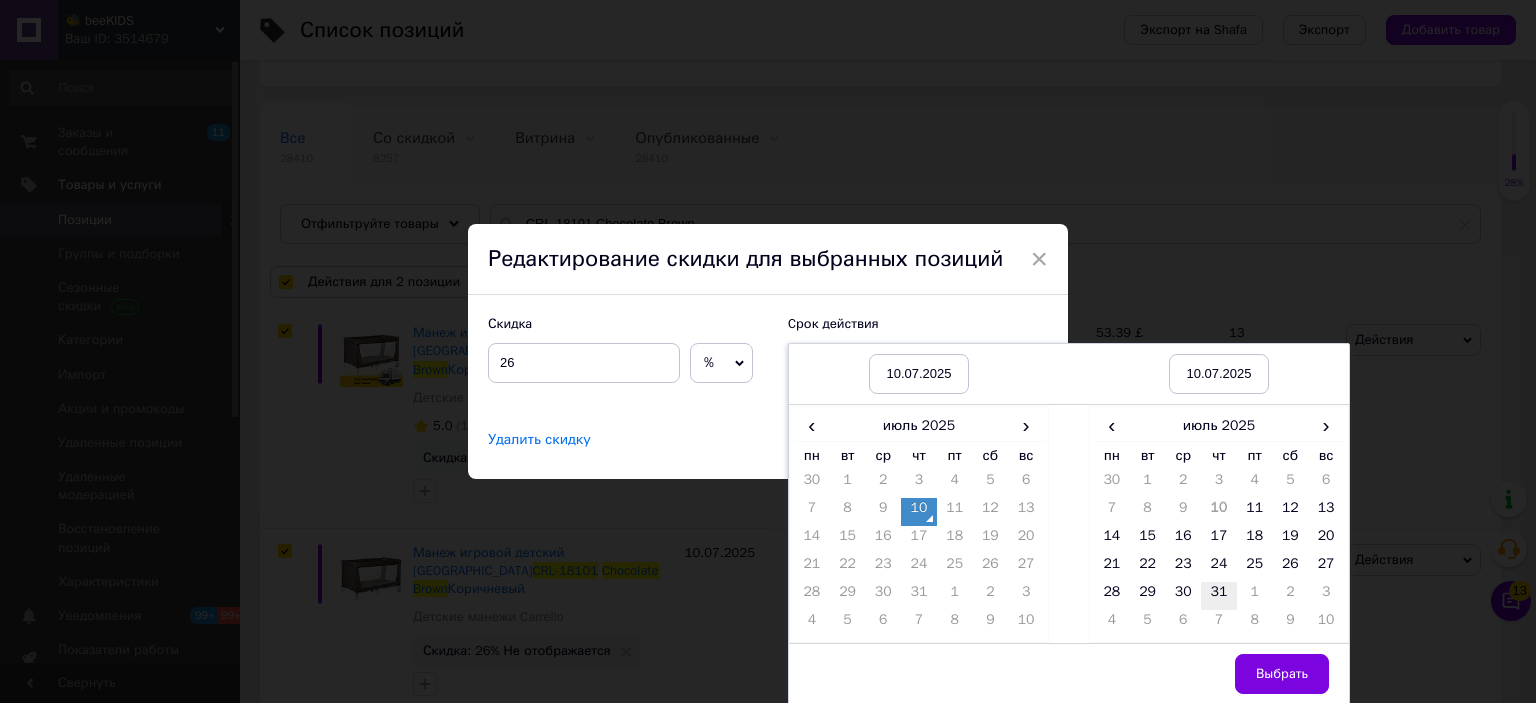 click on "31" at bounding box center [1219, 596] 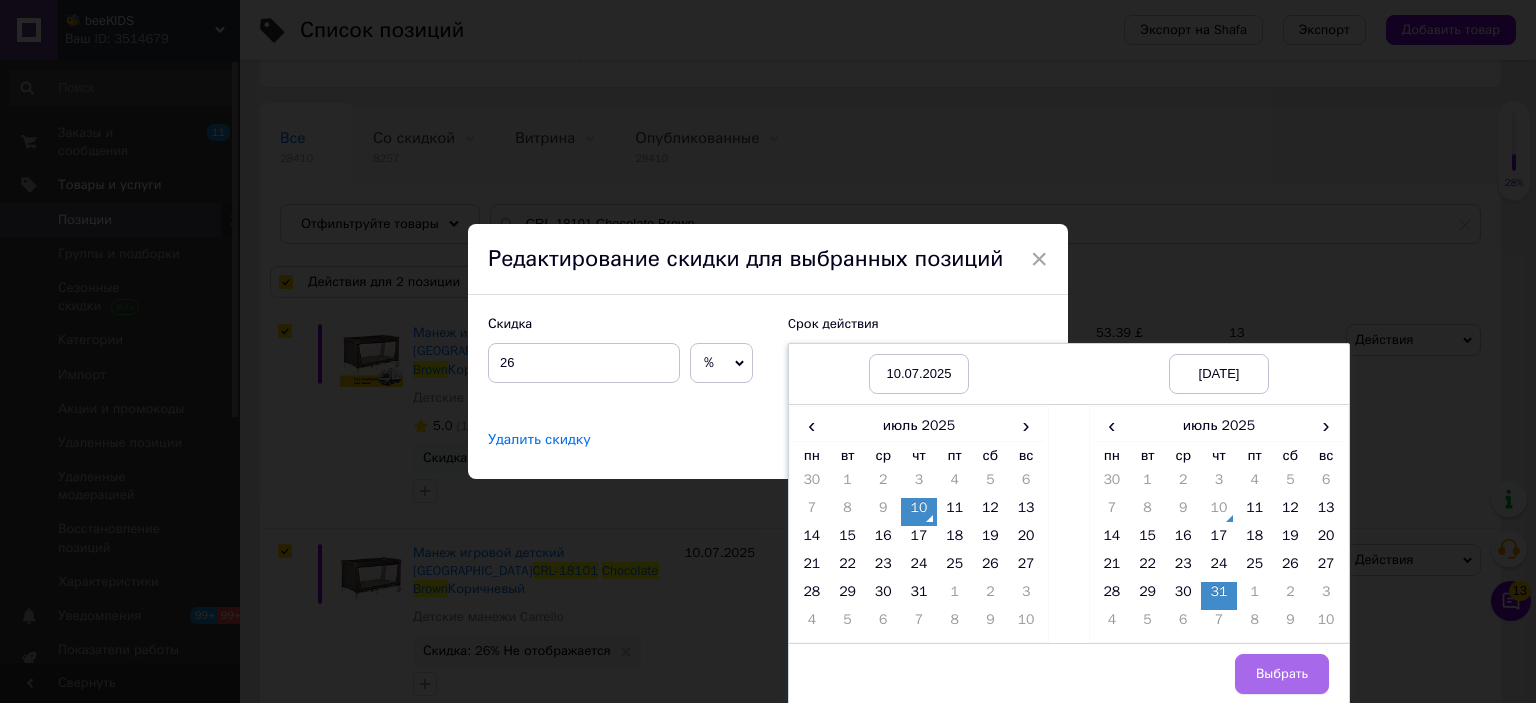 click on "Выбрать" at bounding box center [1282, 674] 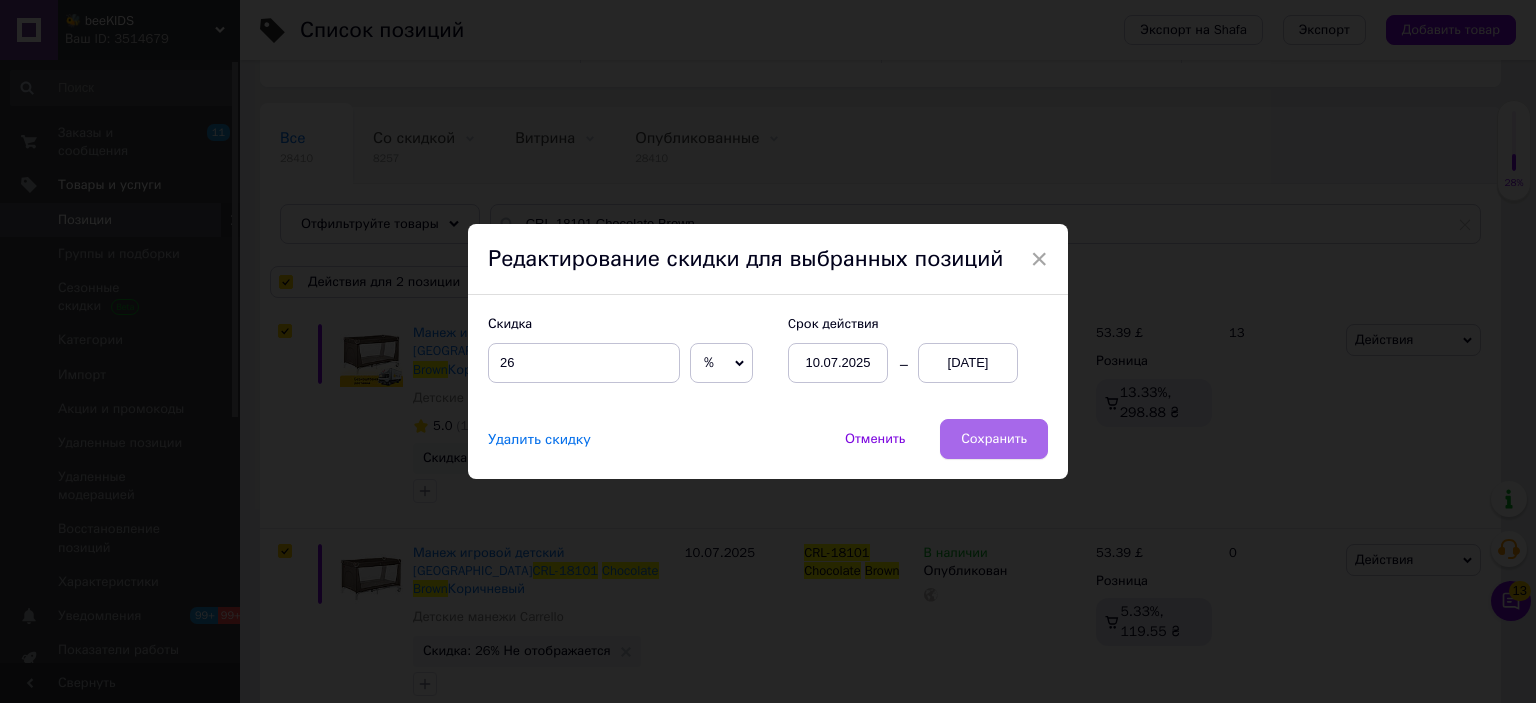 click on "Сохранить" at bounding box center [994, 439] 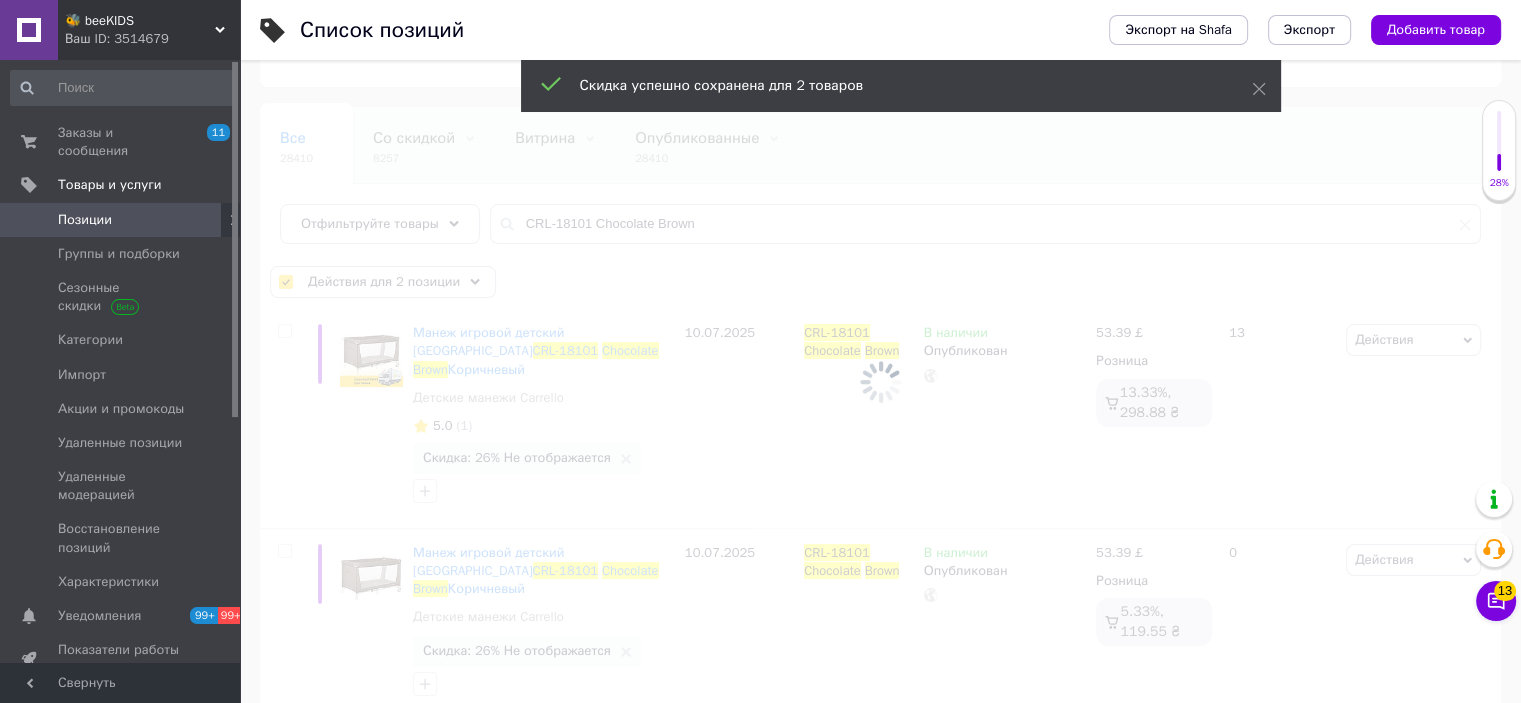 checkbox on "false" 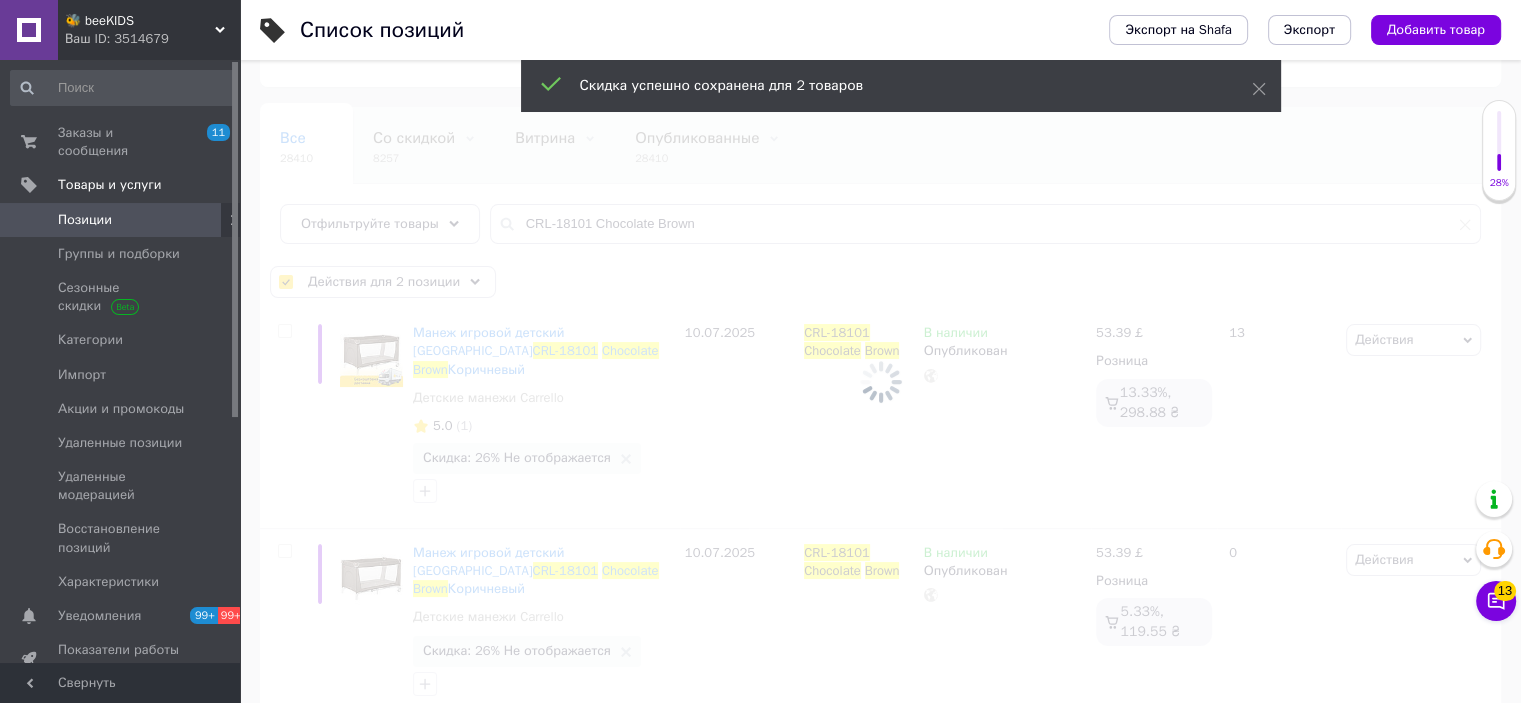 checkbox on "false" 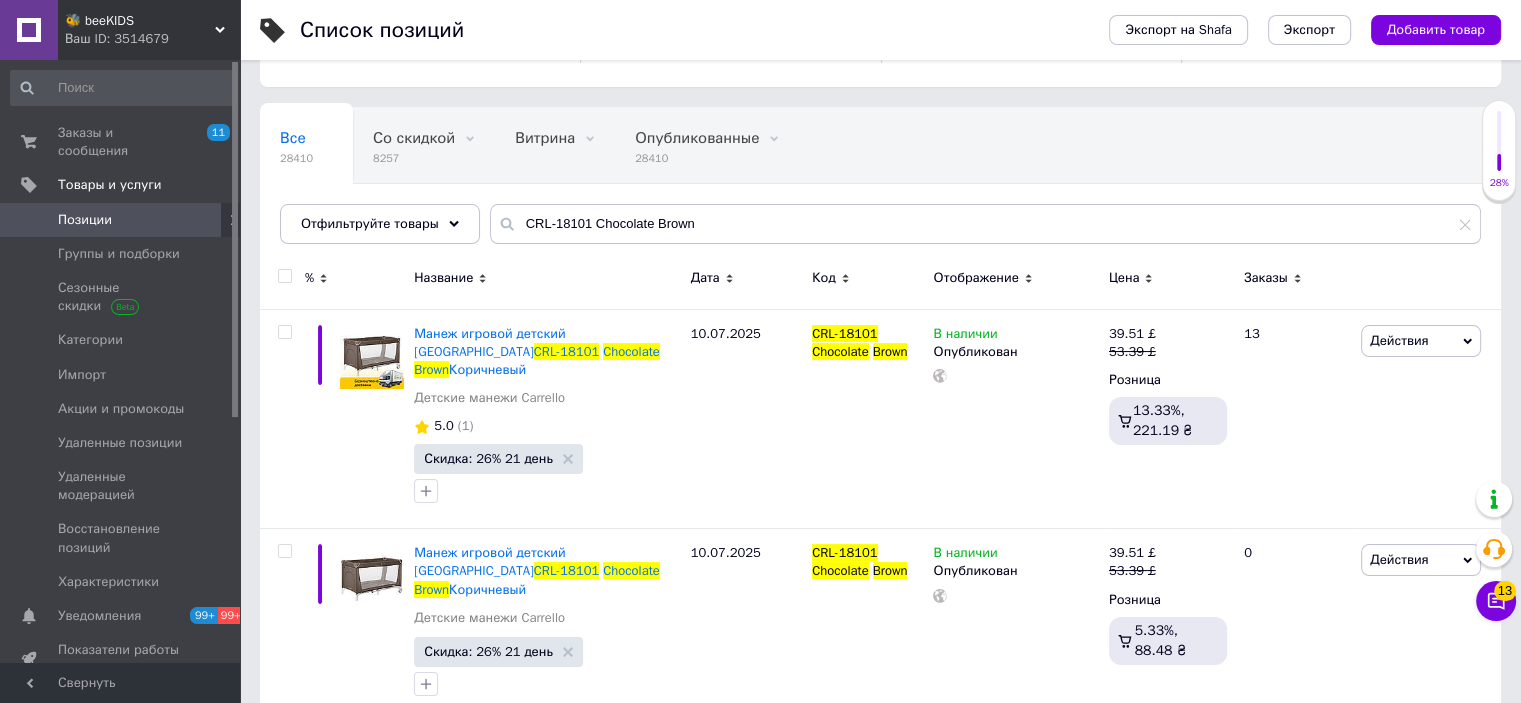 click 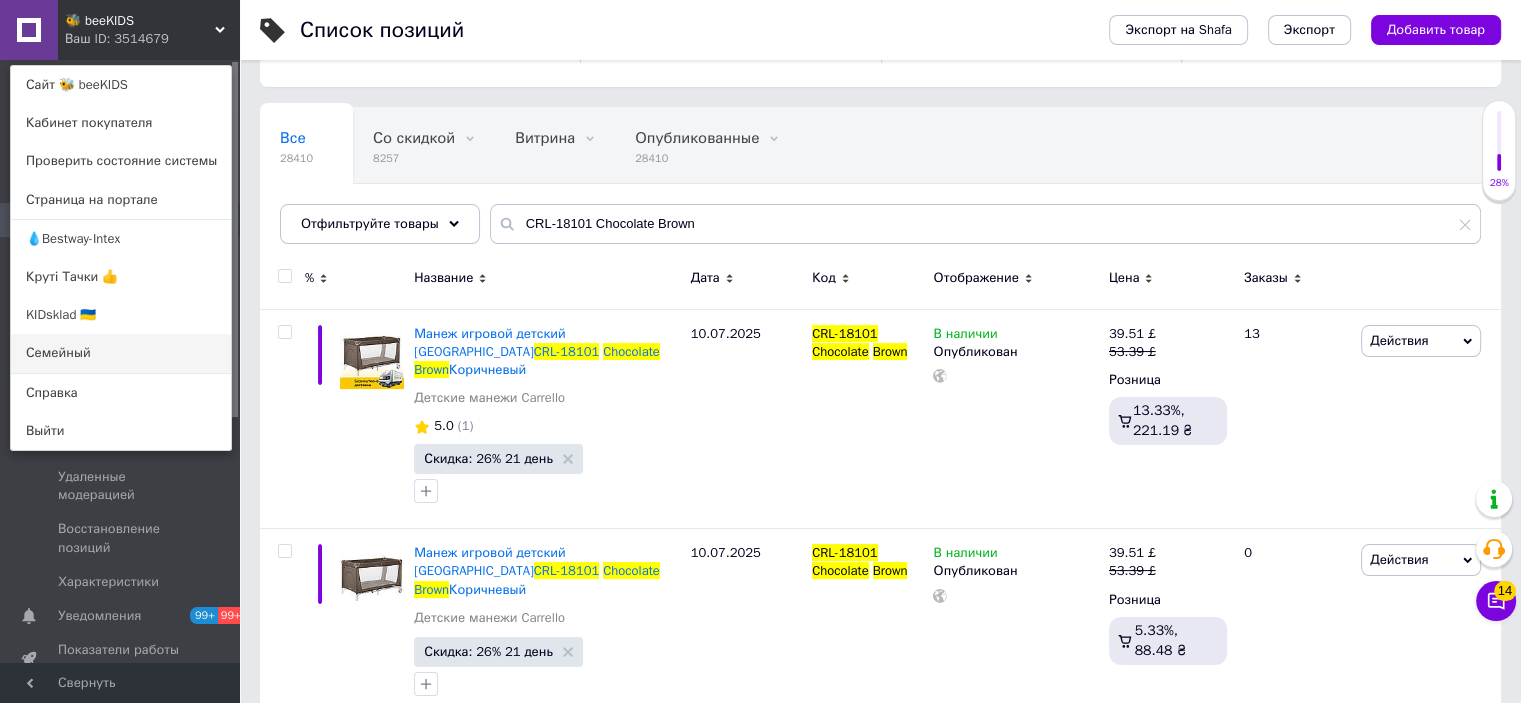click on "Семейный" at bounding box center (121, 353) 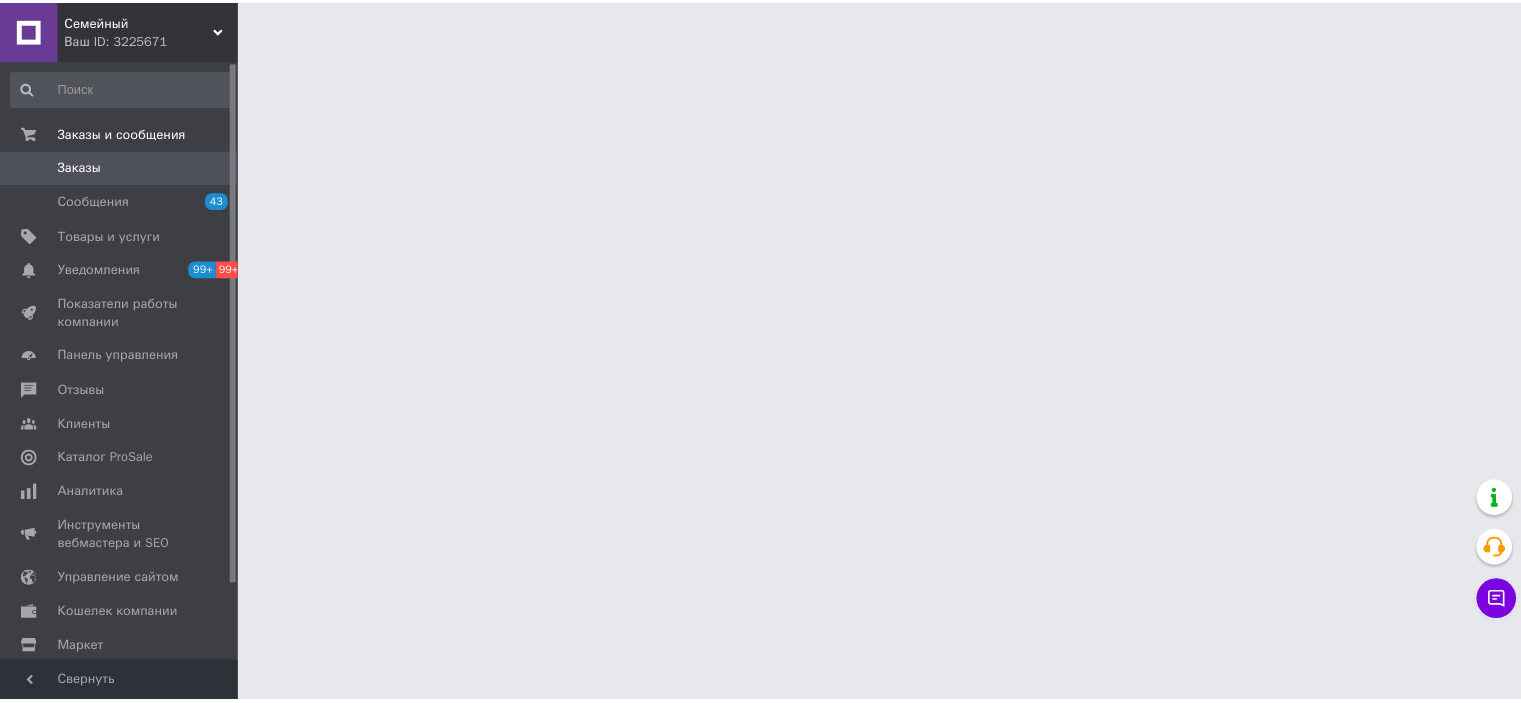 scroll, scrollTop: 0, scrollLeft: 0, axis: both 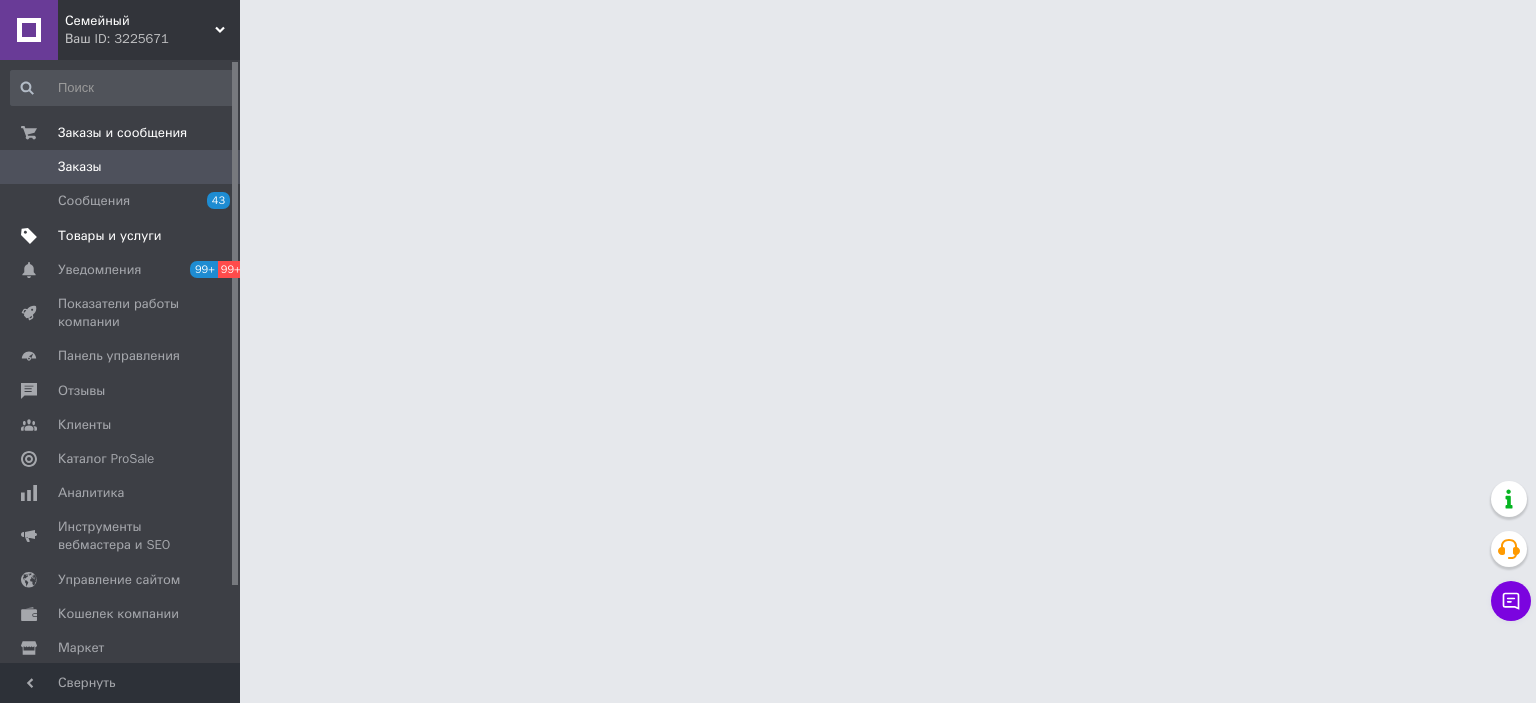 click on "Товары и услуги" at bounding box center [121, 236] 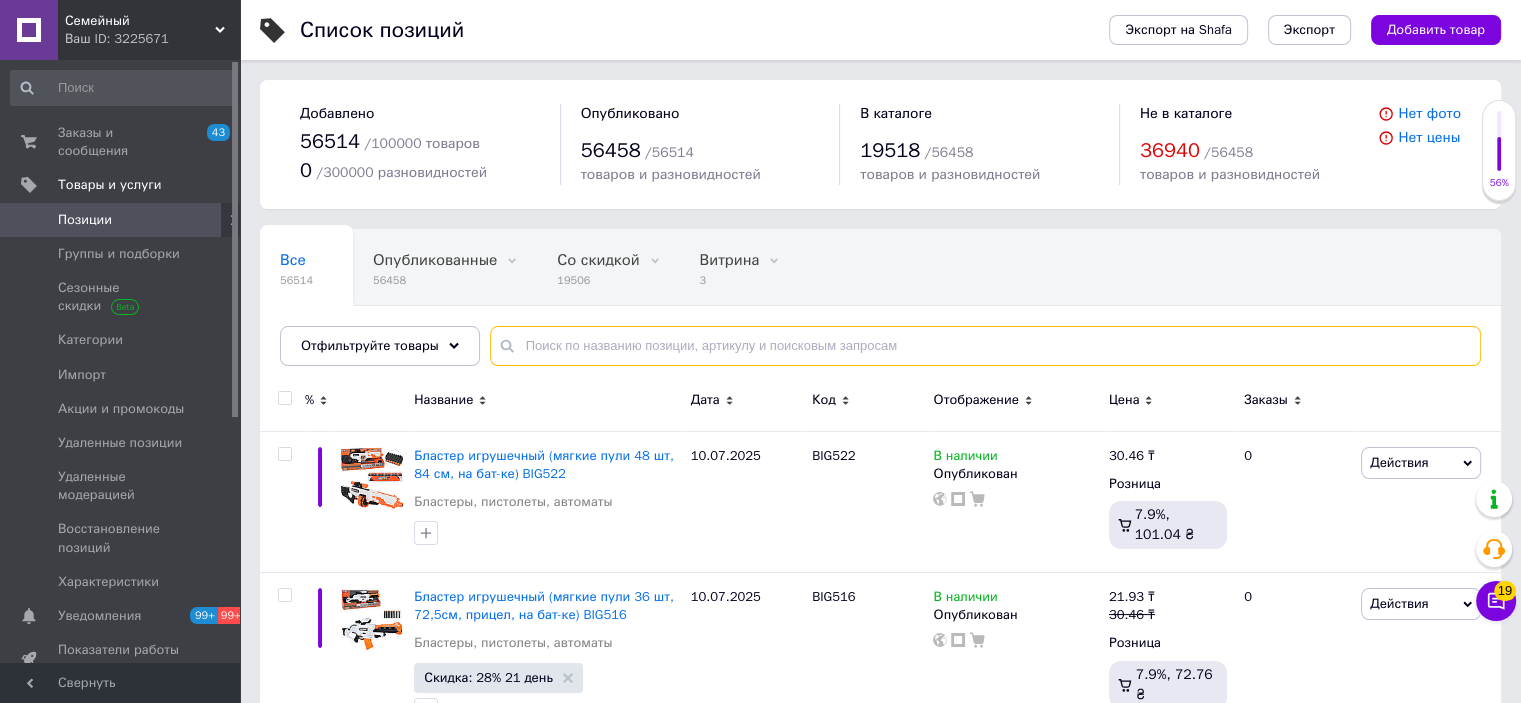 paste on "69611 P" 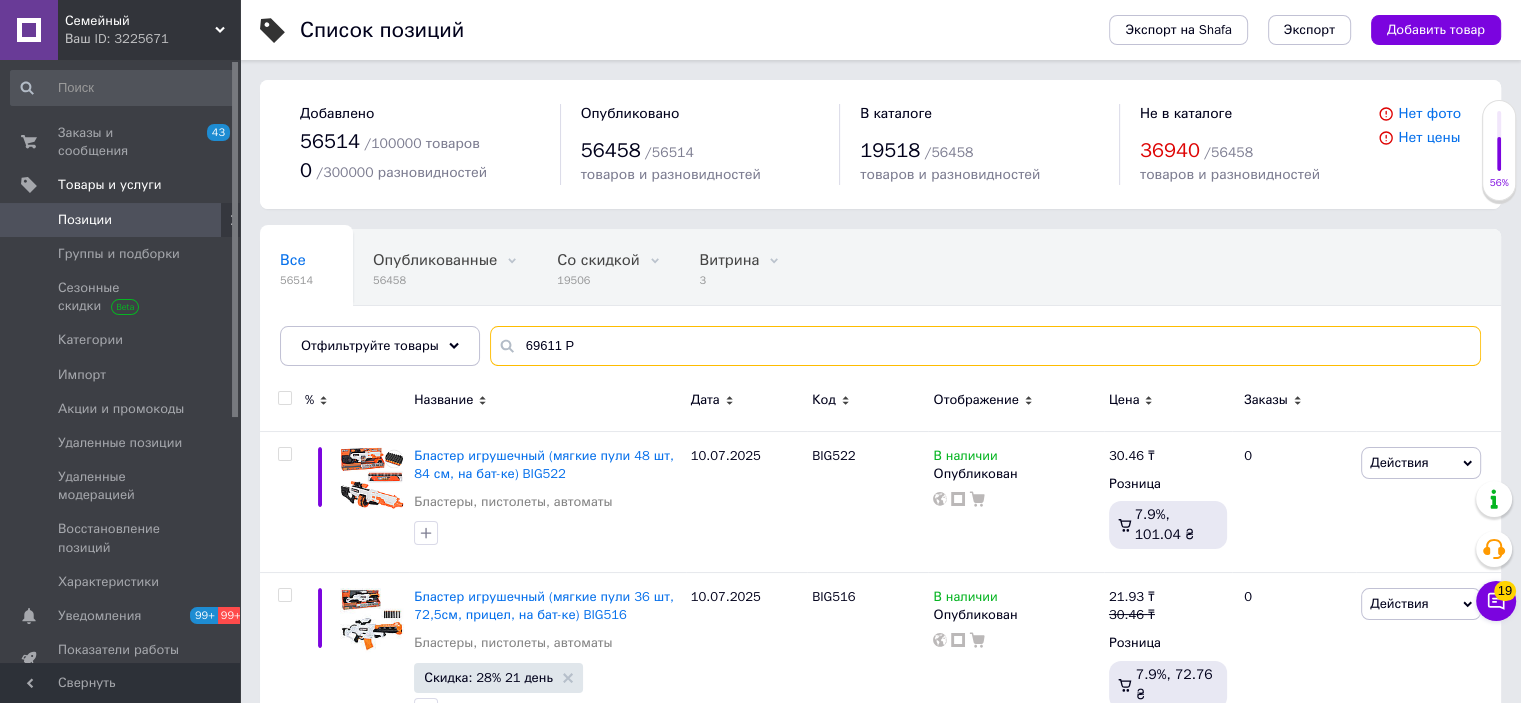 click on "69611 P" at bounding box center [985, 346] 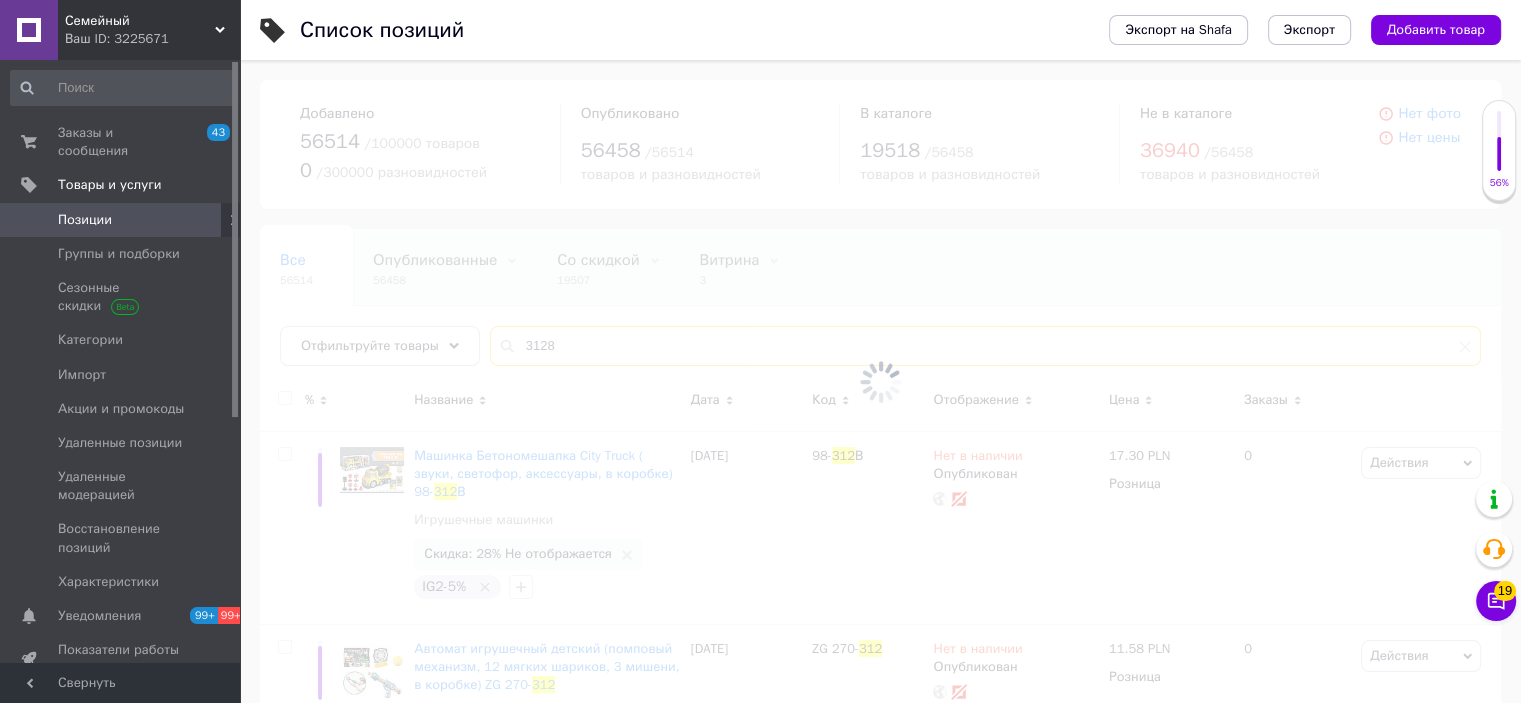 type on "31289" 